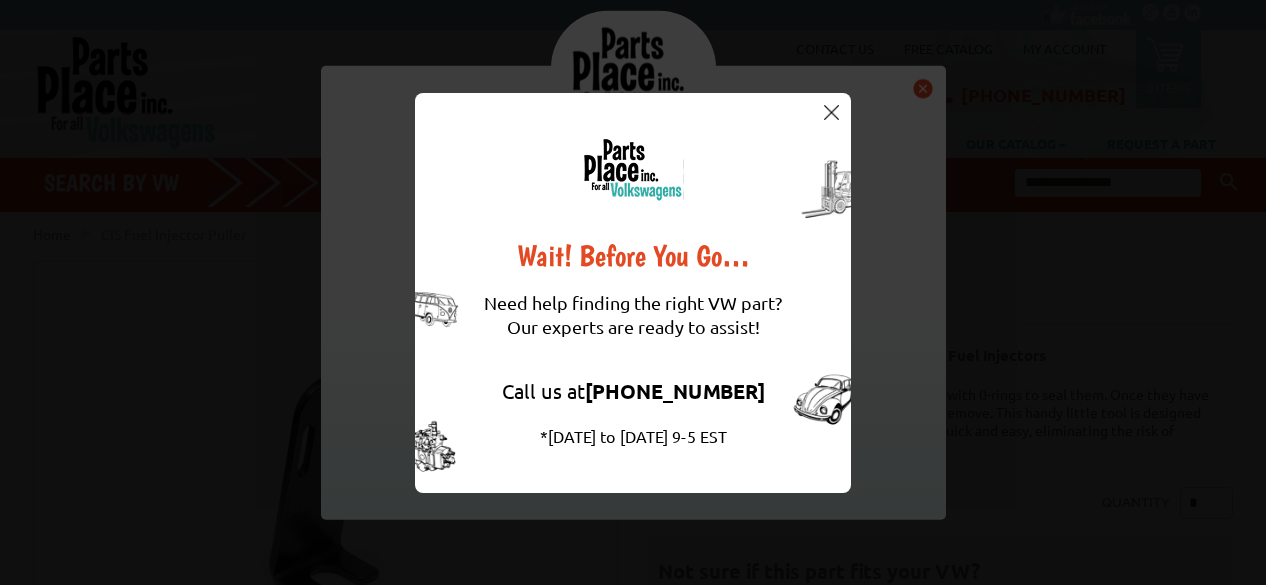 scroll, scrollTop: 199, scrollLeft: 0, axis: vertical 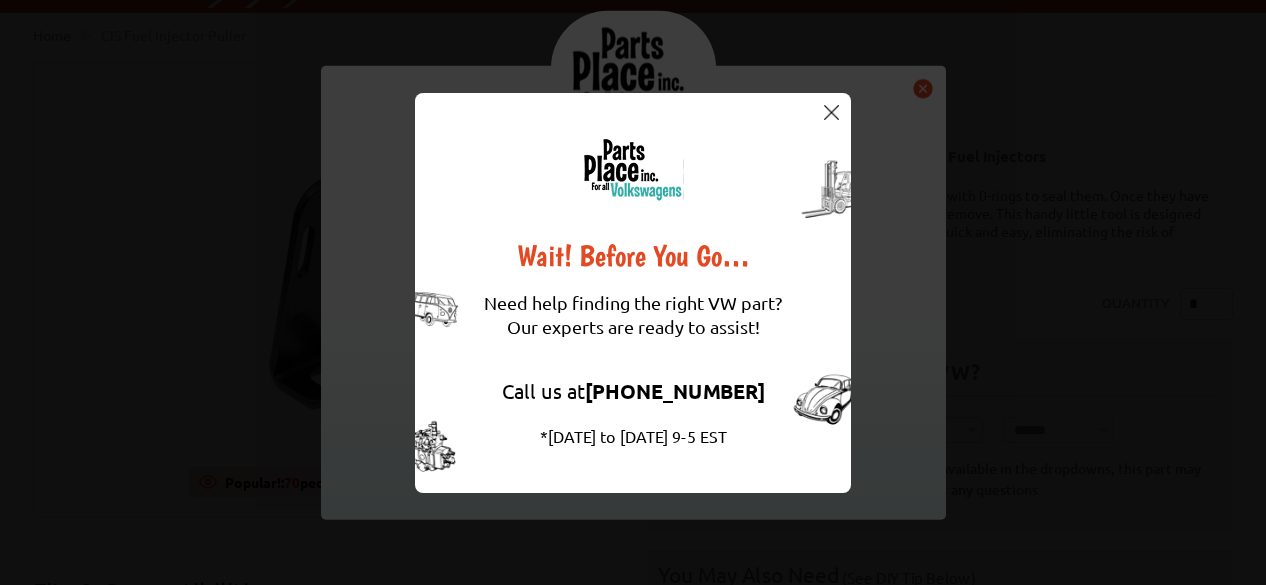 click at bounding box center [831, 112] 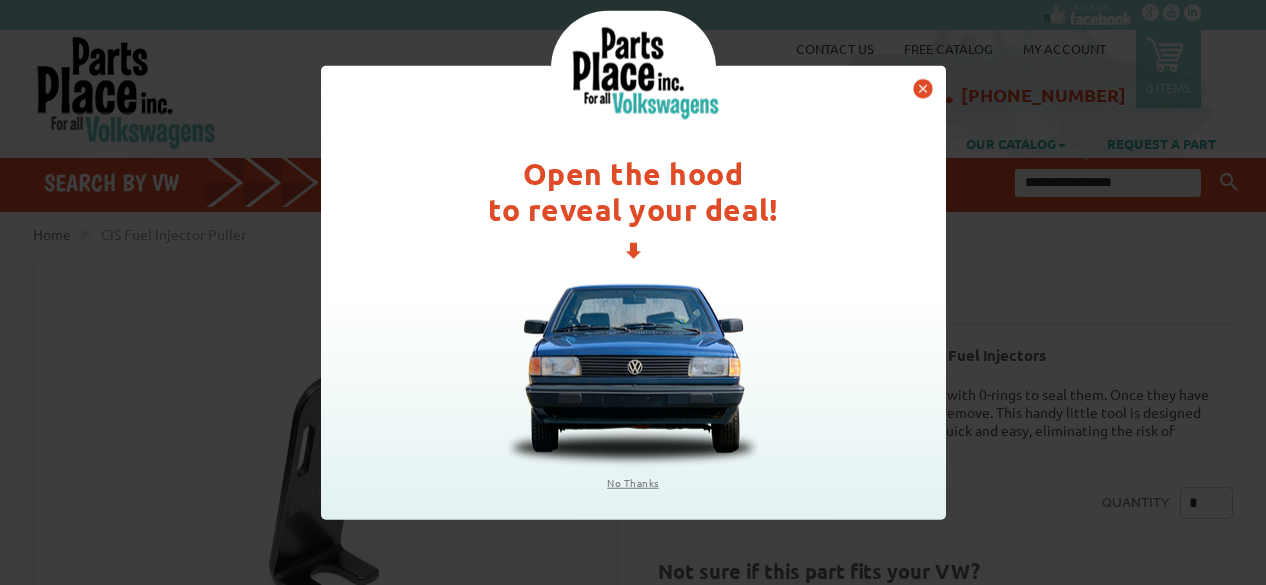 click at bounding box center [923, 88] 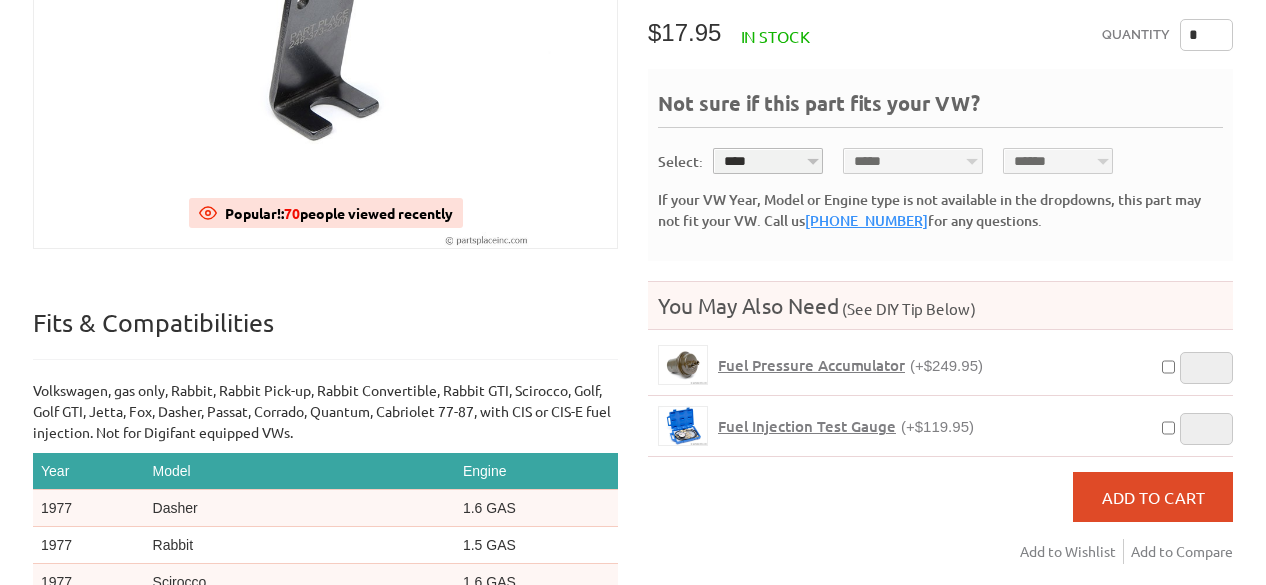 scroll, scrollTop: 500, scrollLeft: 0, axis: vertical 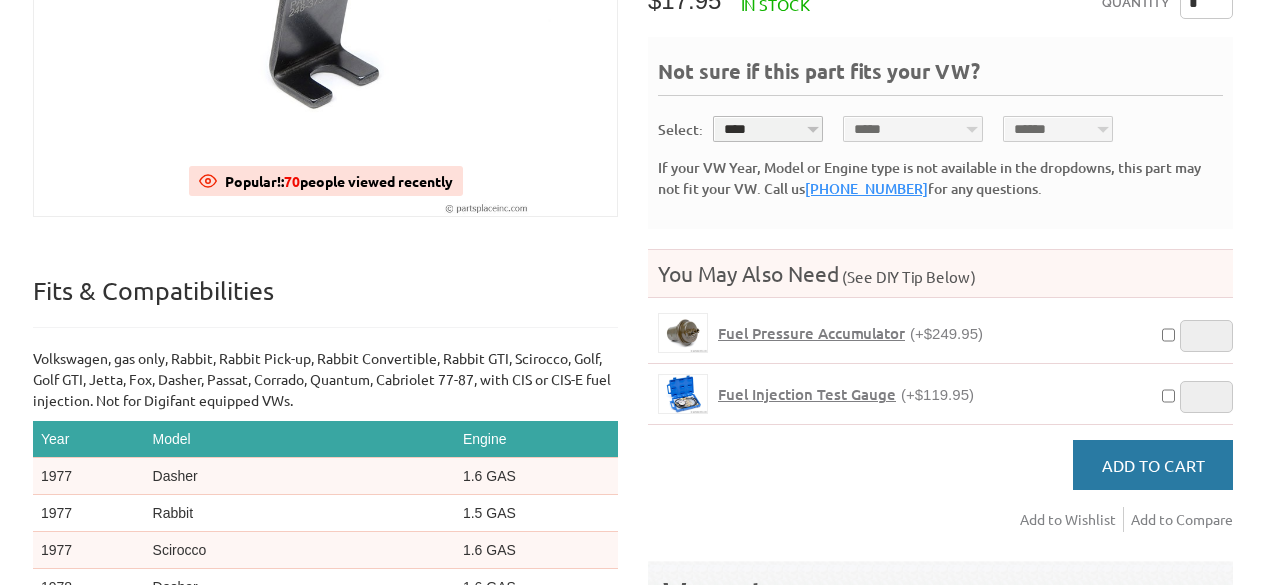 click on "Add to Cart" at bounding box center [1153, 465] 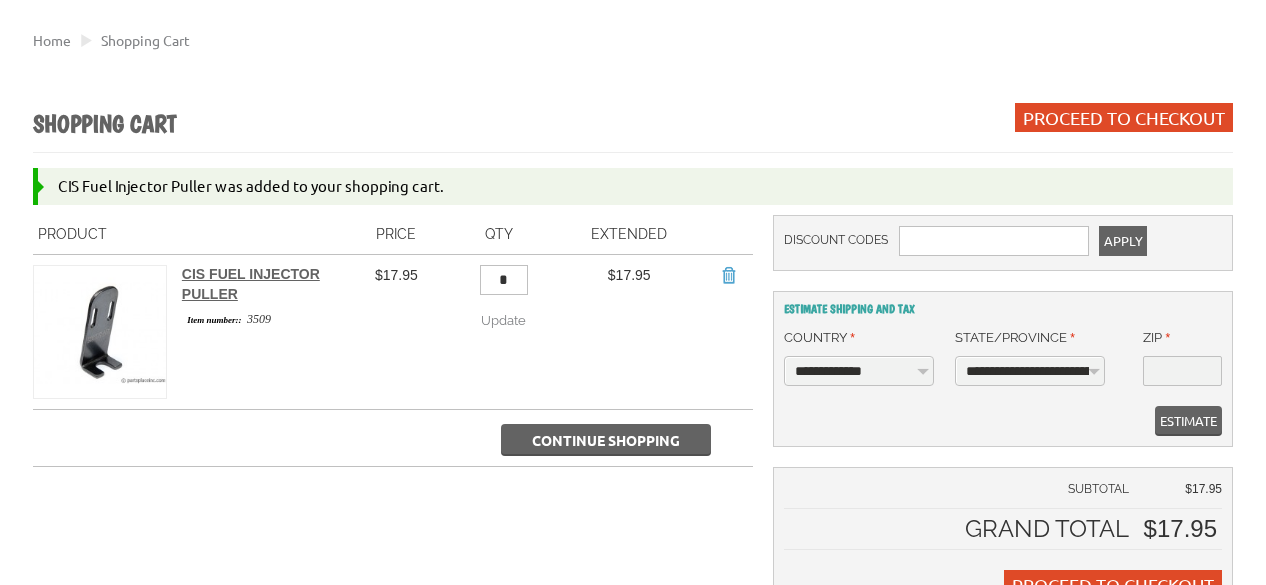 scroll, scrollTop: 100, scrollLeft: 0, axis: vertical 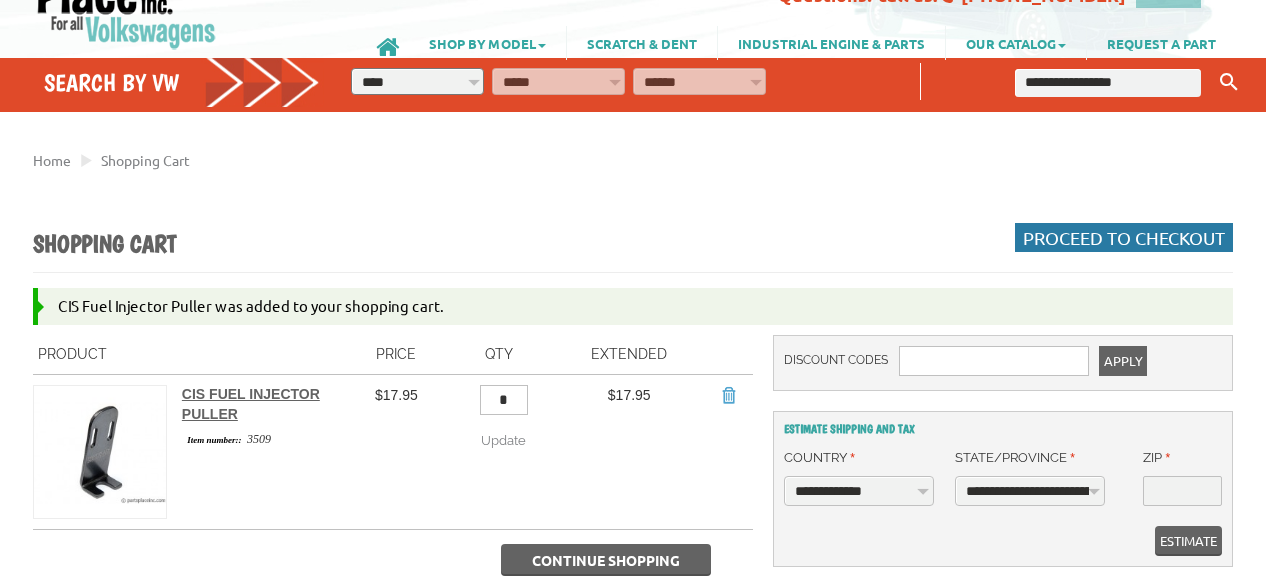 click on "Proceed to Checkout" at bounding box center [1124, 237] 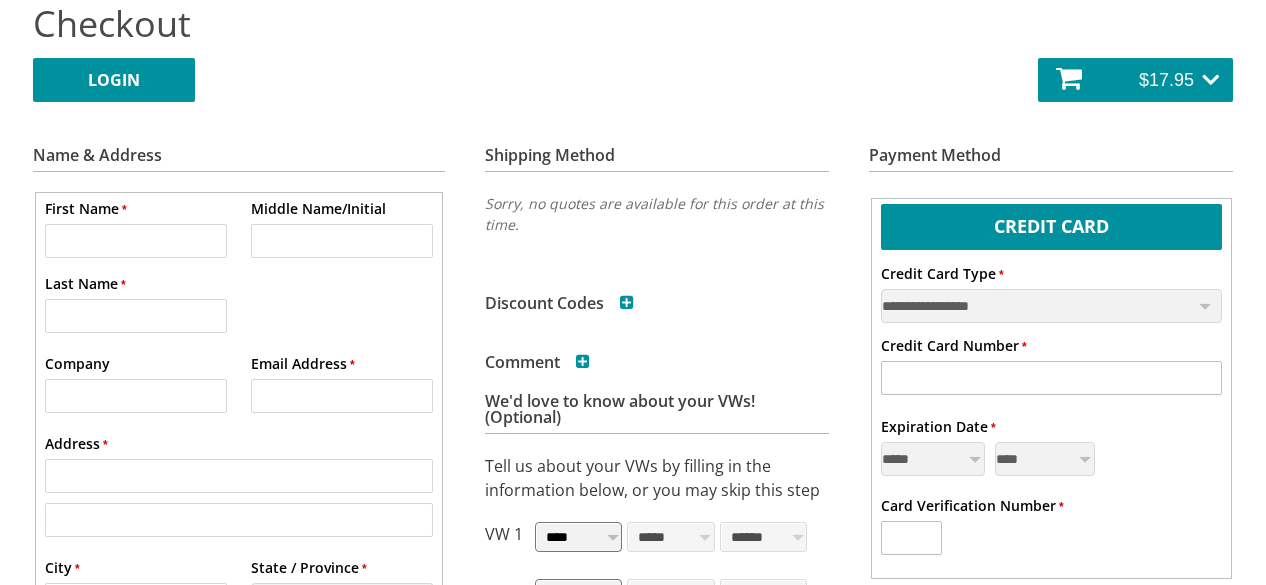 scroll, scrollTop: 400, scrollLeft: 0, axis: vertical 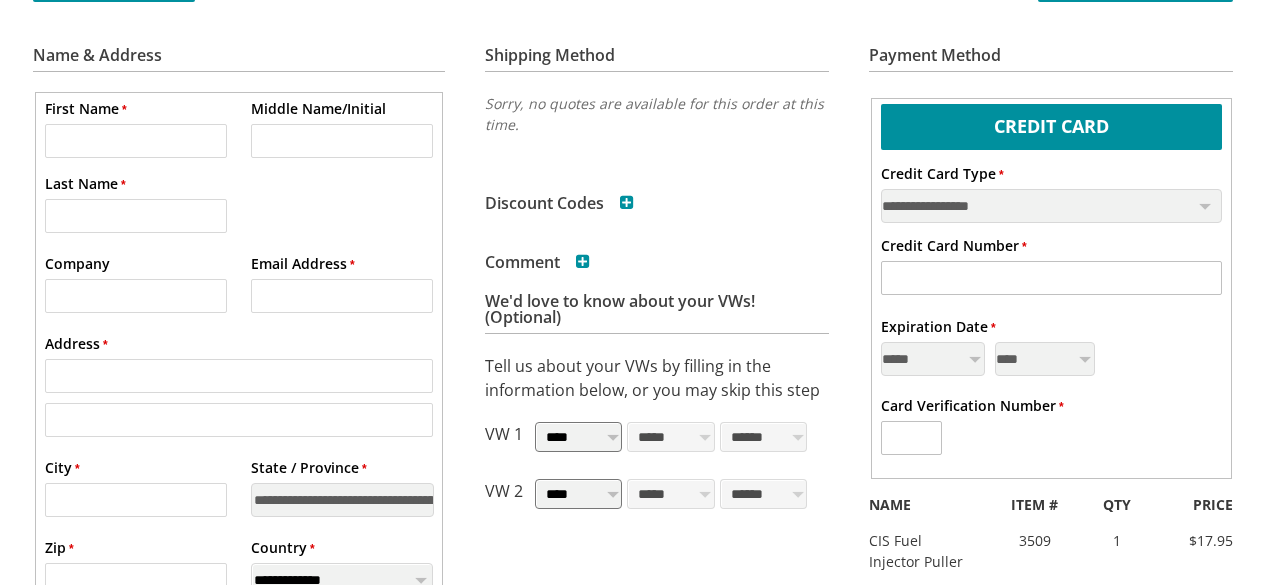 click on "* First Name" at bounding box center [136, 141] 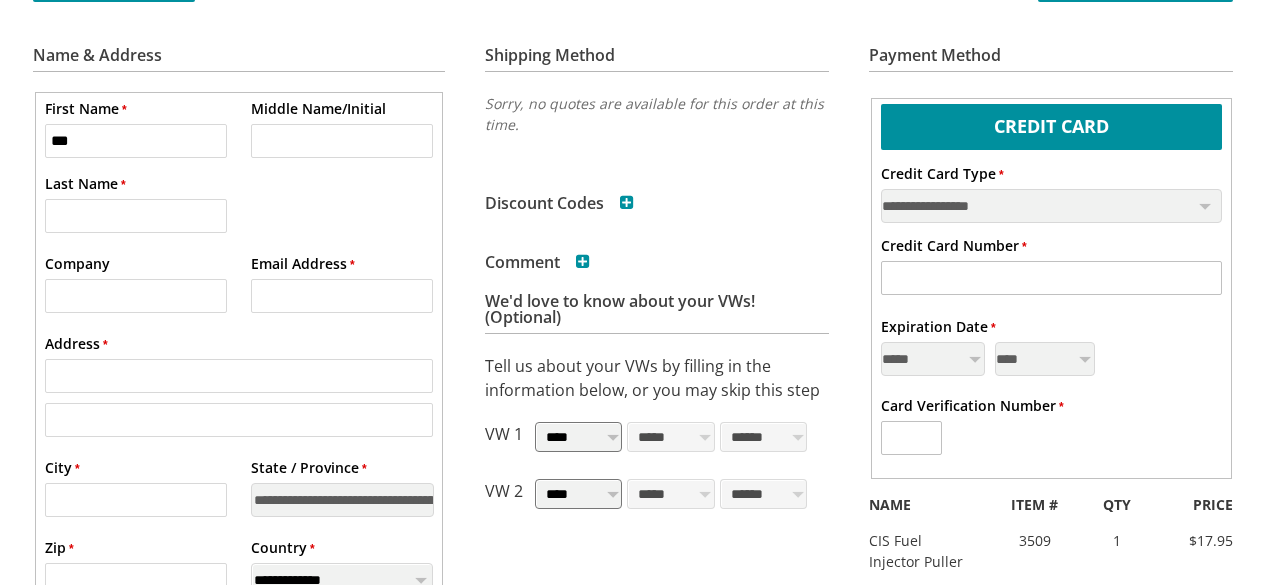 type on "*******" 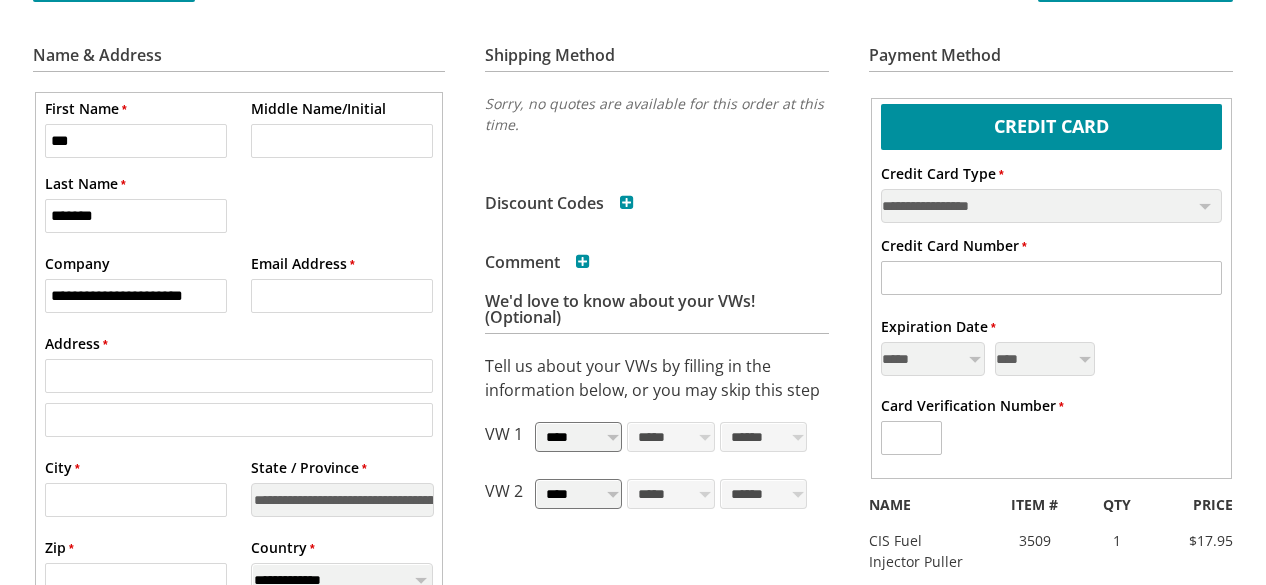 type on "**********" 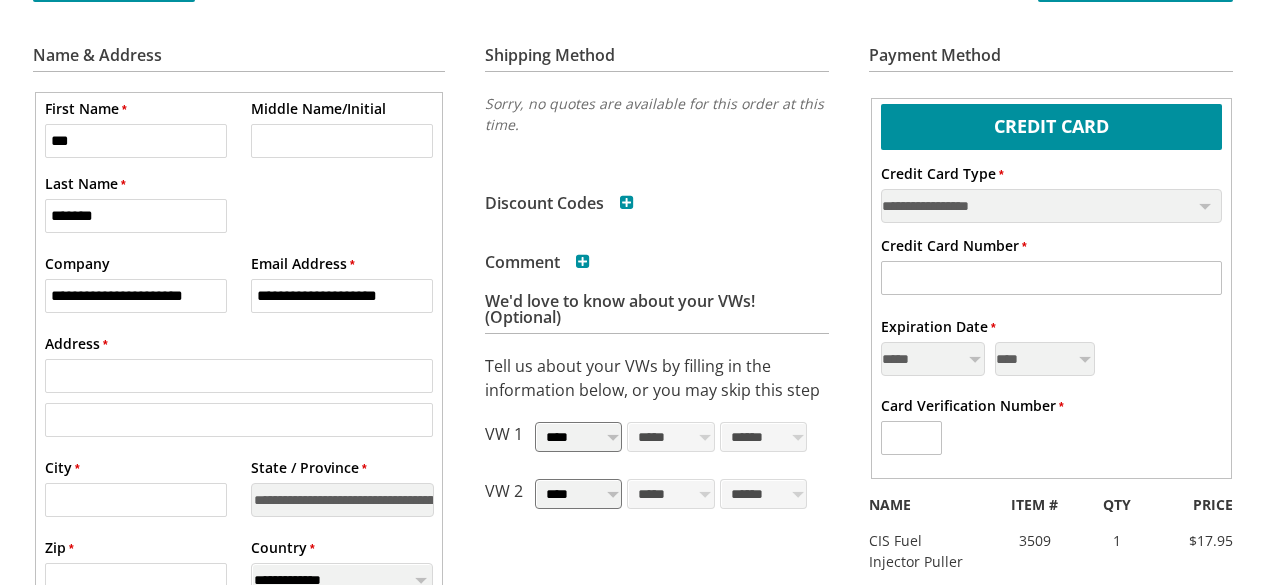 type on "**********" 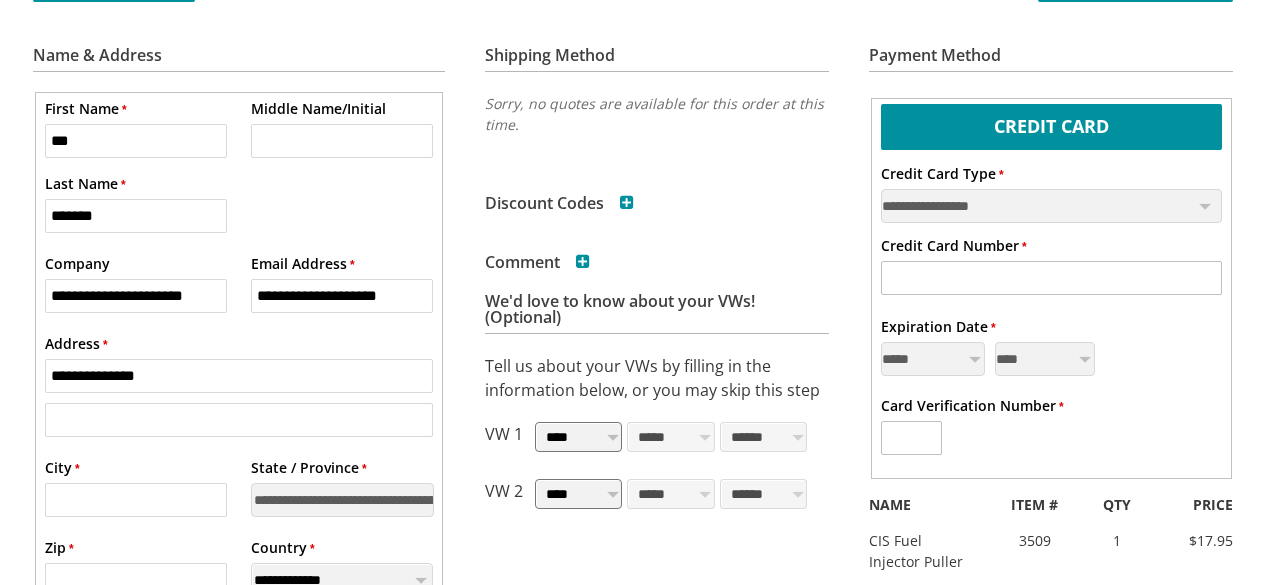 type on "**********" 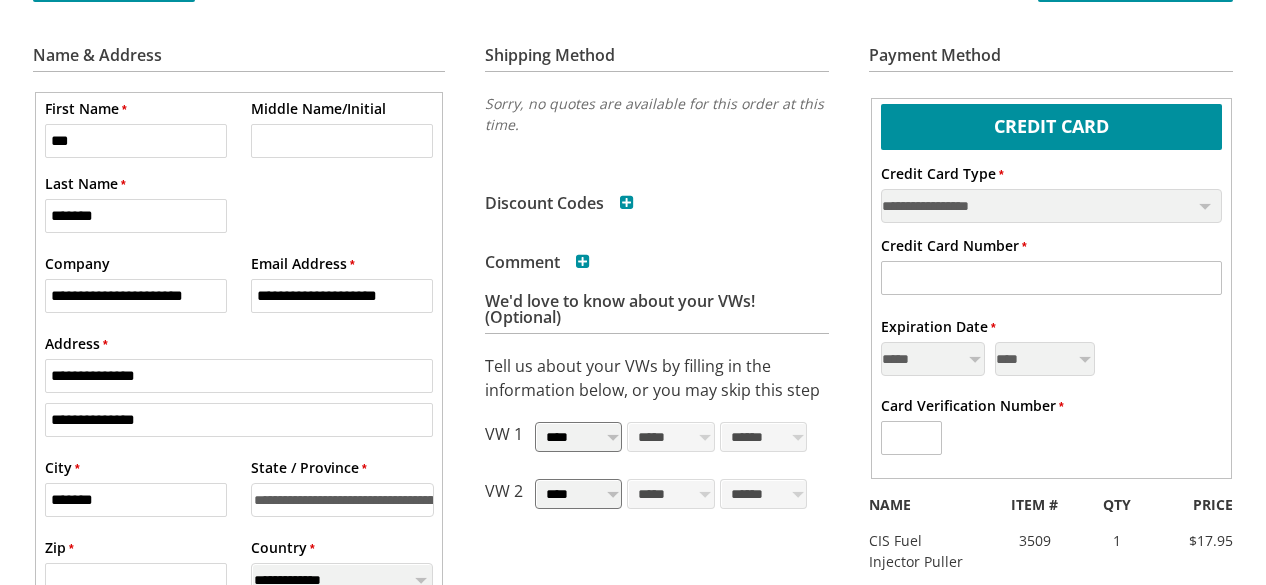 select on "**" 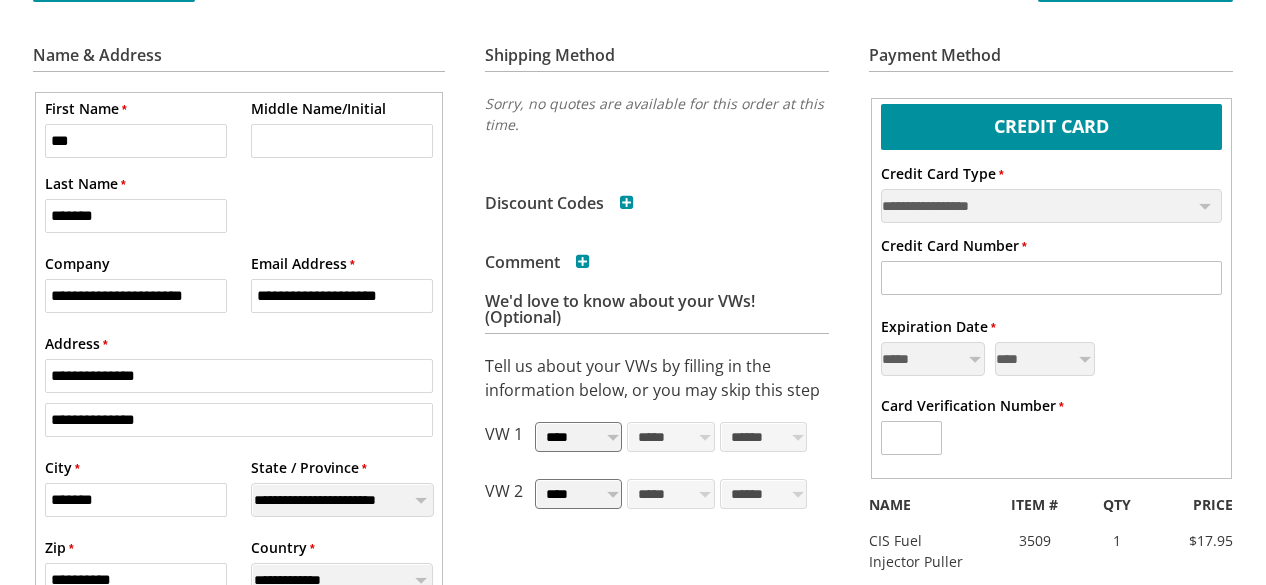 type on "**********" 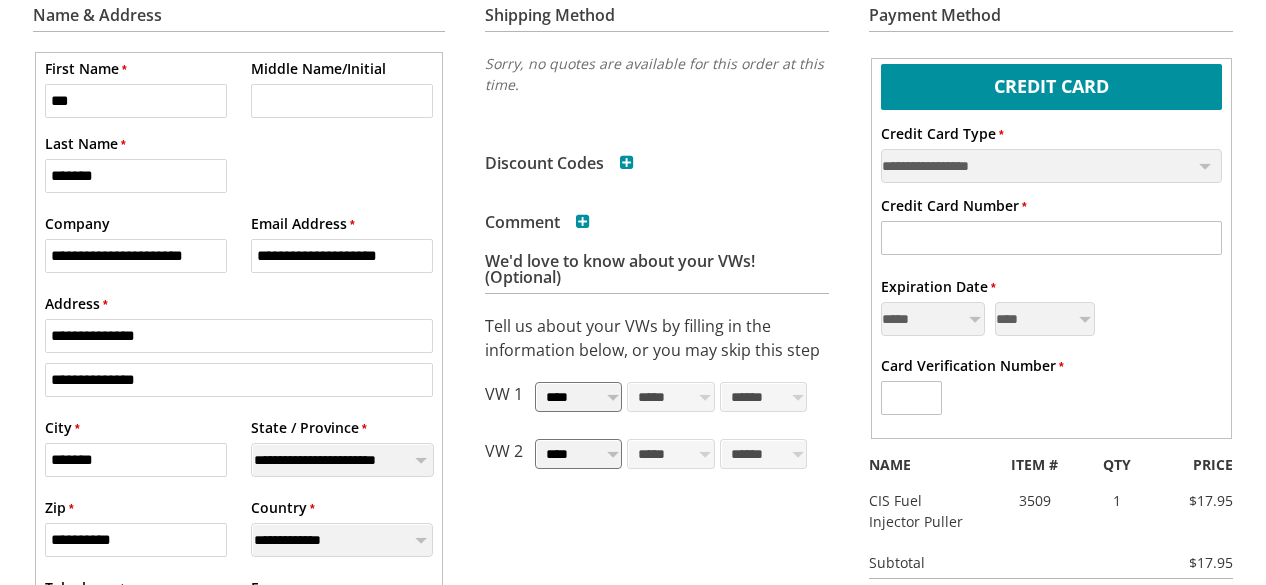 scroll, scrollTop: 500, scrollLeft: 0, axis: vertical 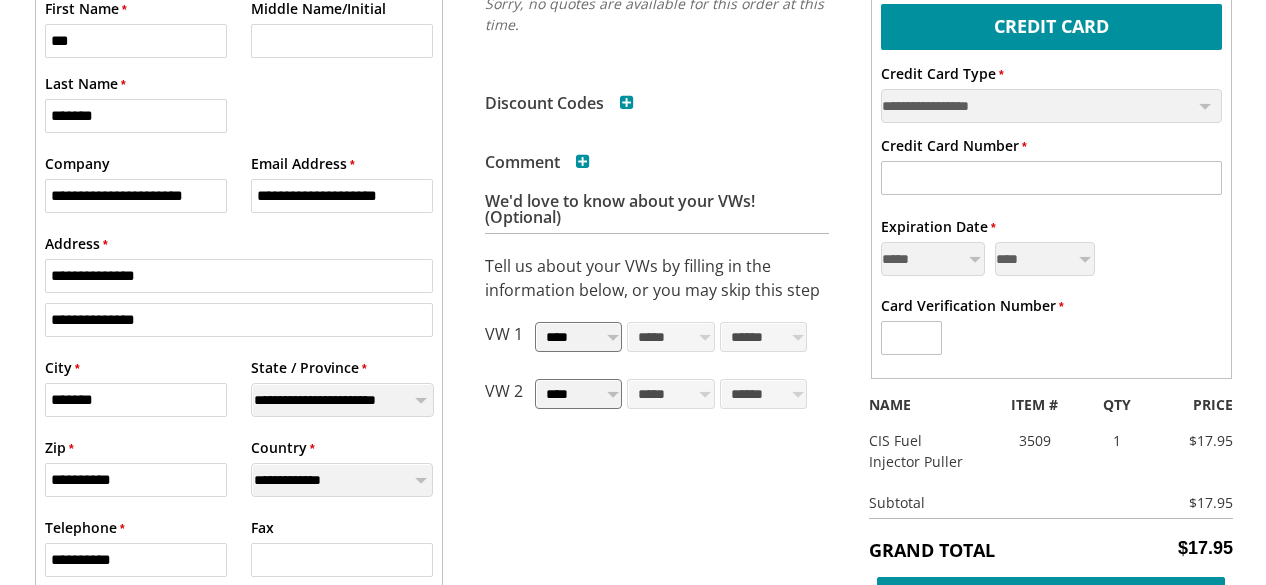 drag, startPoint x: 188, startPoint y: 323, endPoint x: 0, endPoint y: 338, distance: 188.59746 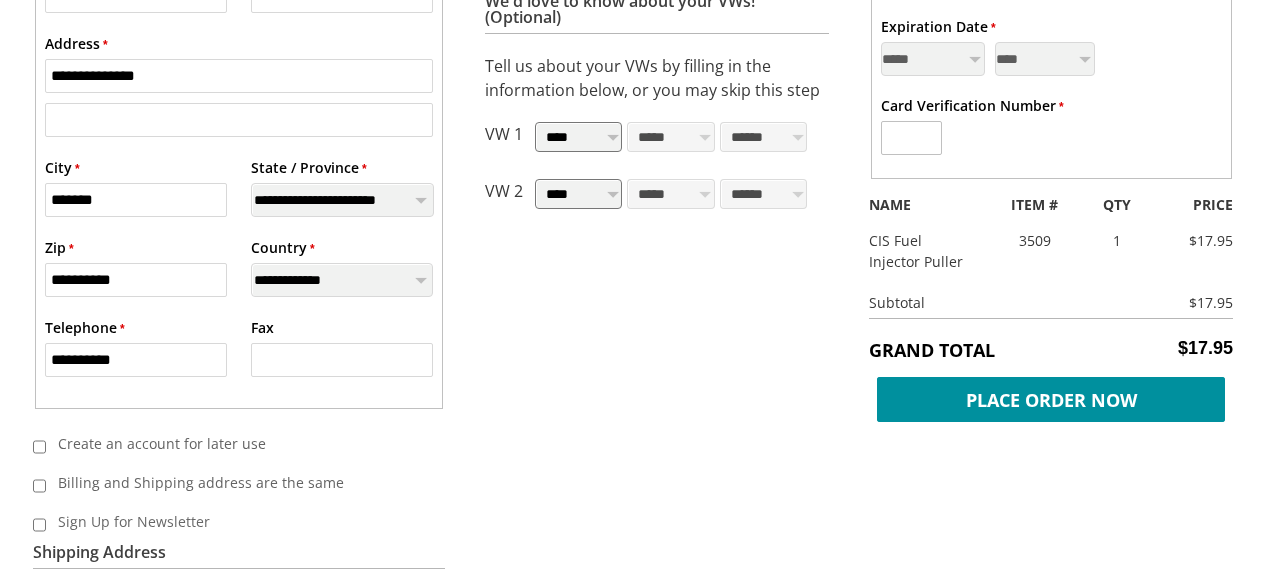 scroll, scrollTop: 800, scrollLeft: 0, axis: vertical 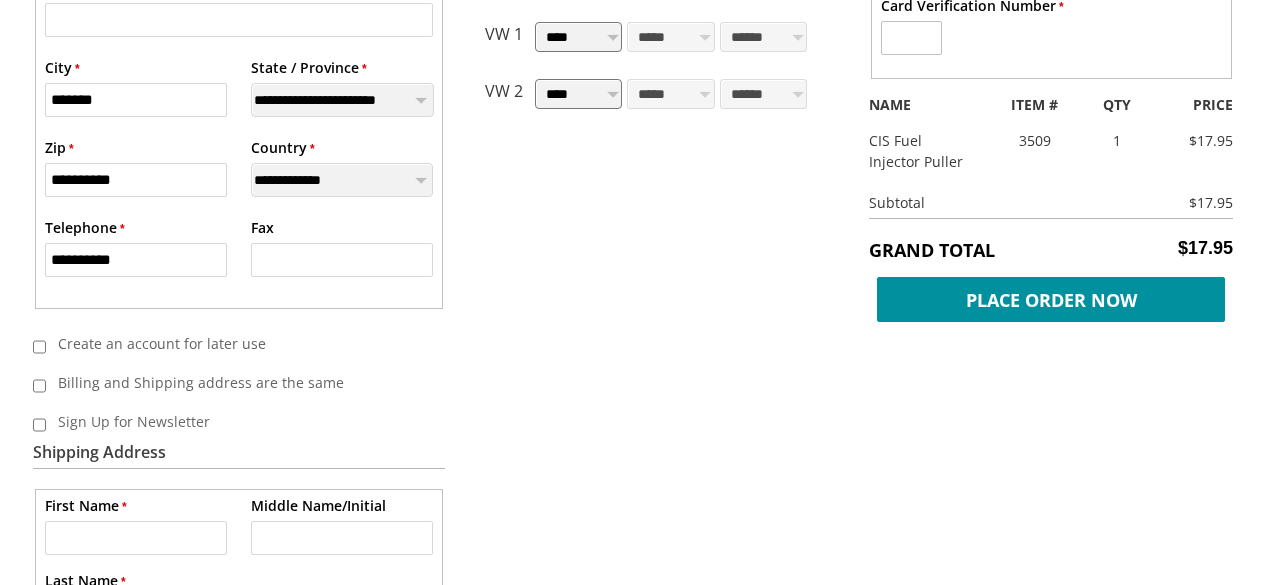 type 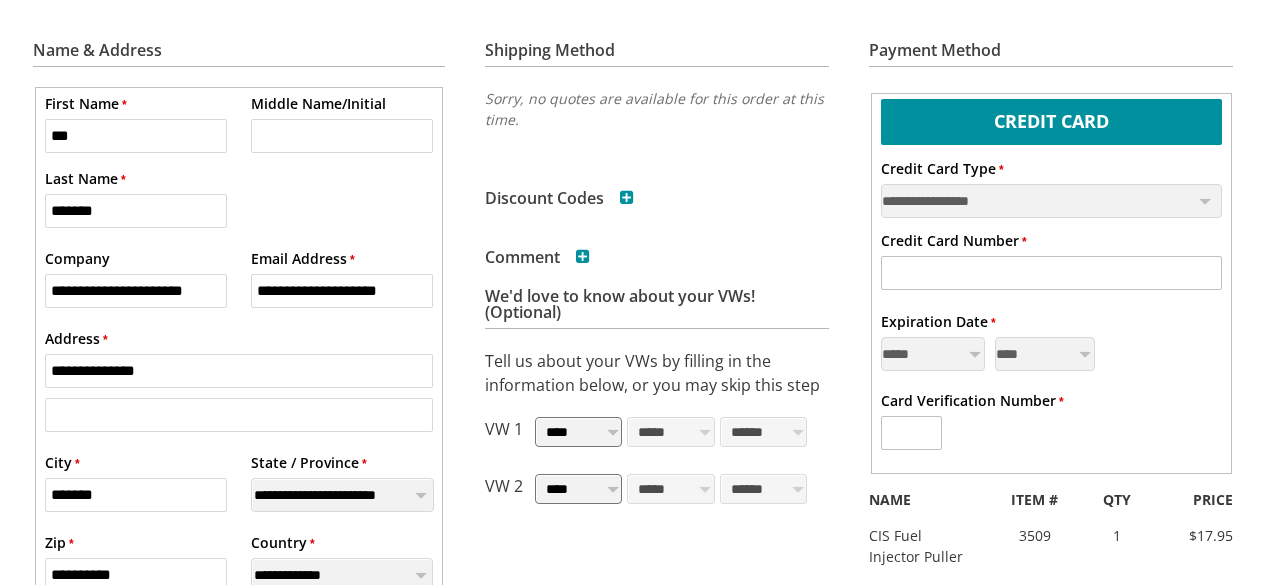 scroll, scrollTop: 400, scrollLeft: 0, axis: vertical 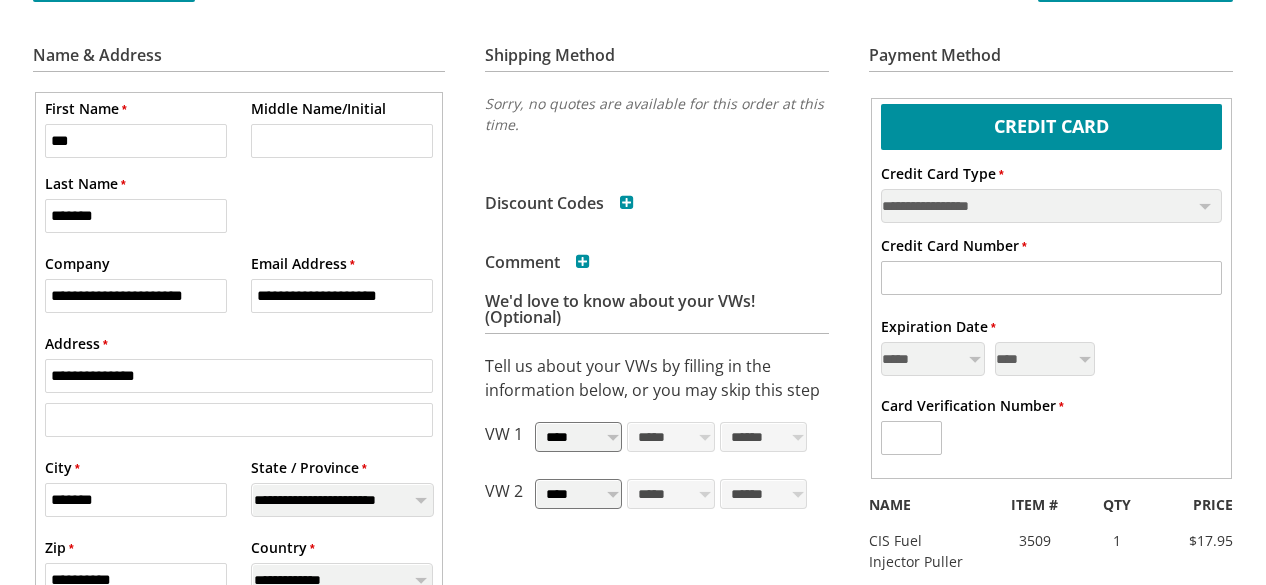 drag, startPoint x: 216, startPoint y: 288, endPoint x: 56, endPoint y: 301, distance: 160.52725 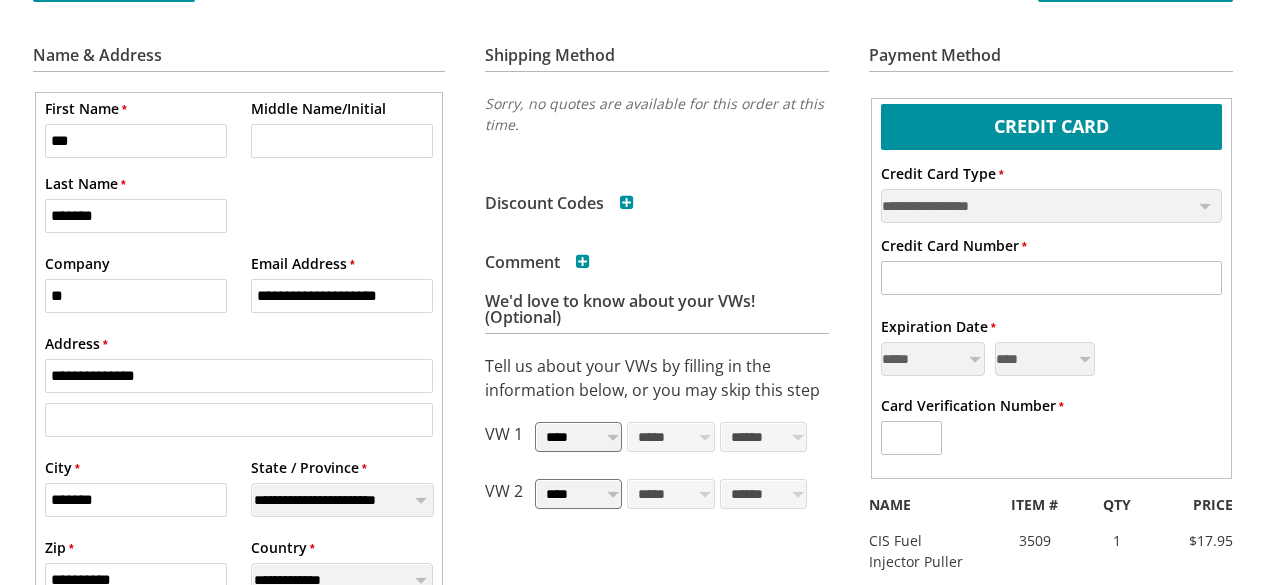 type on "*" 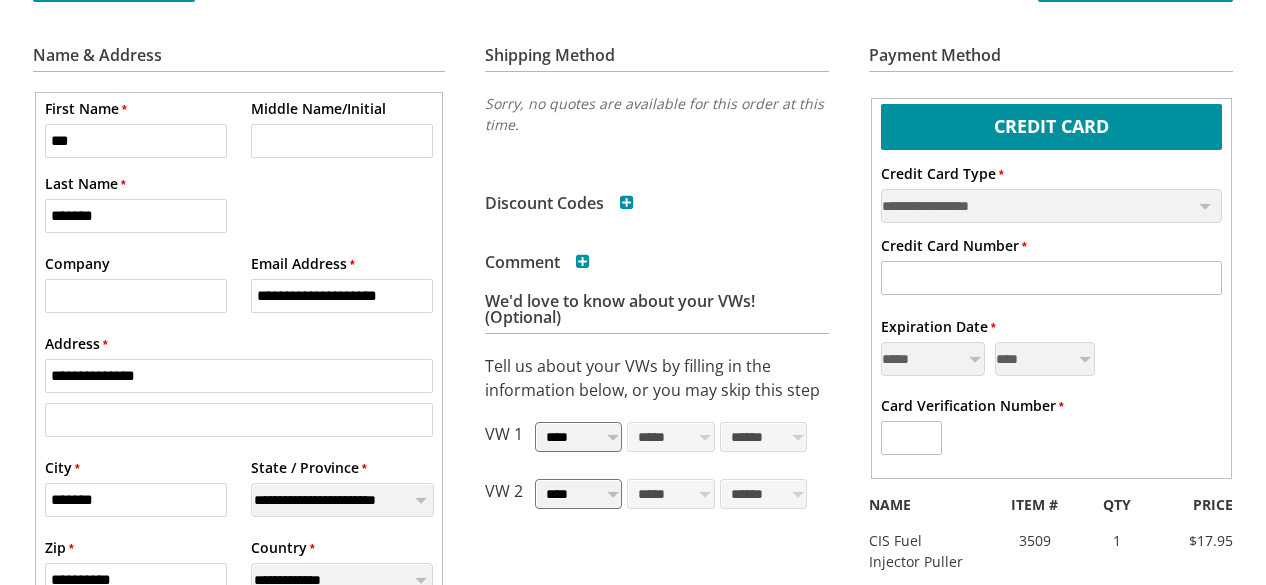 type 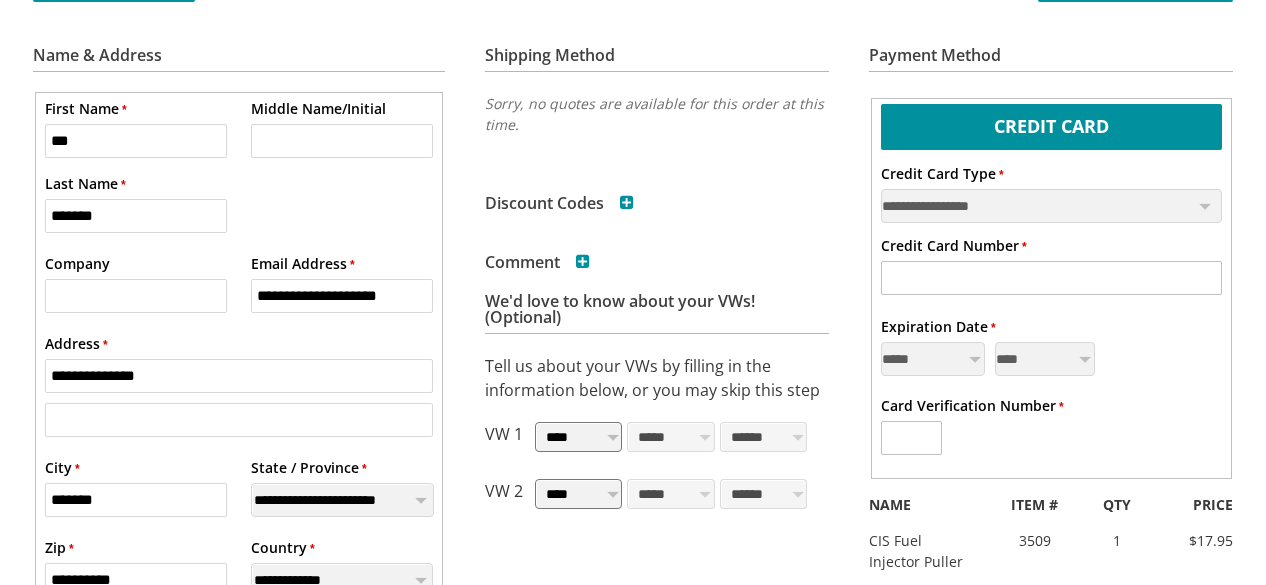 drag, startPoint x: 431, startPoint y: 299, endPoint x: 238, endPoint y: 315, distance: 193.66208 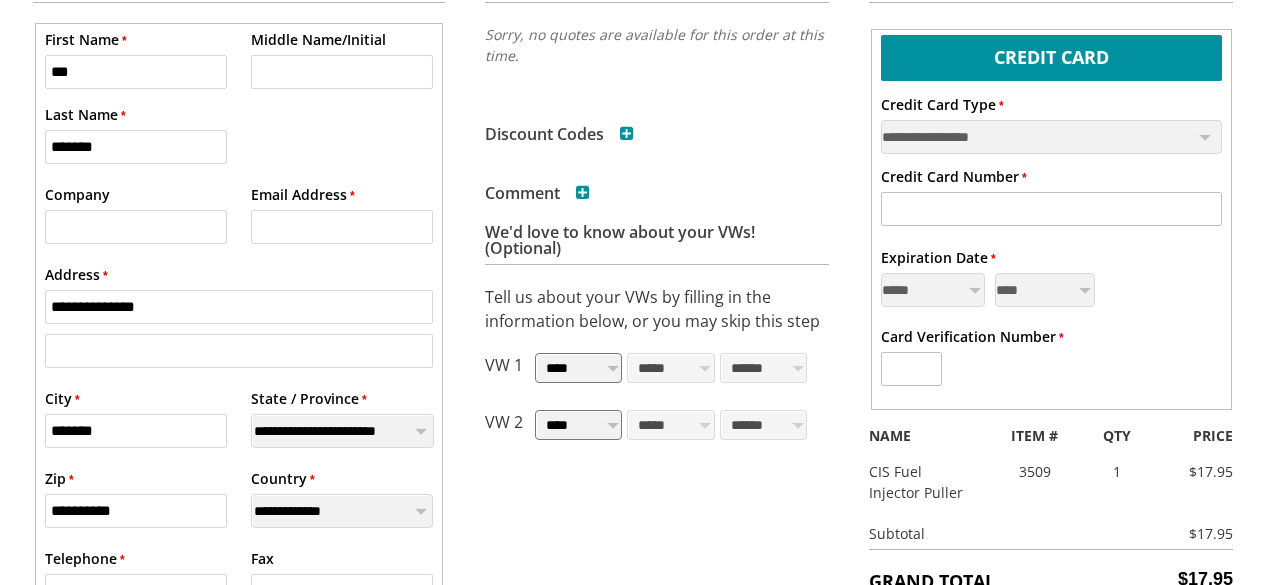 scroll, scrollTop: 500, scrollLeft: 0, axis: vertical 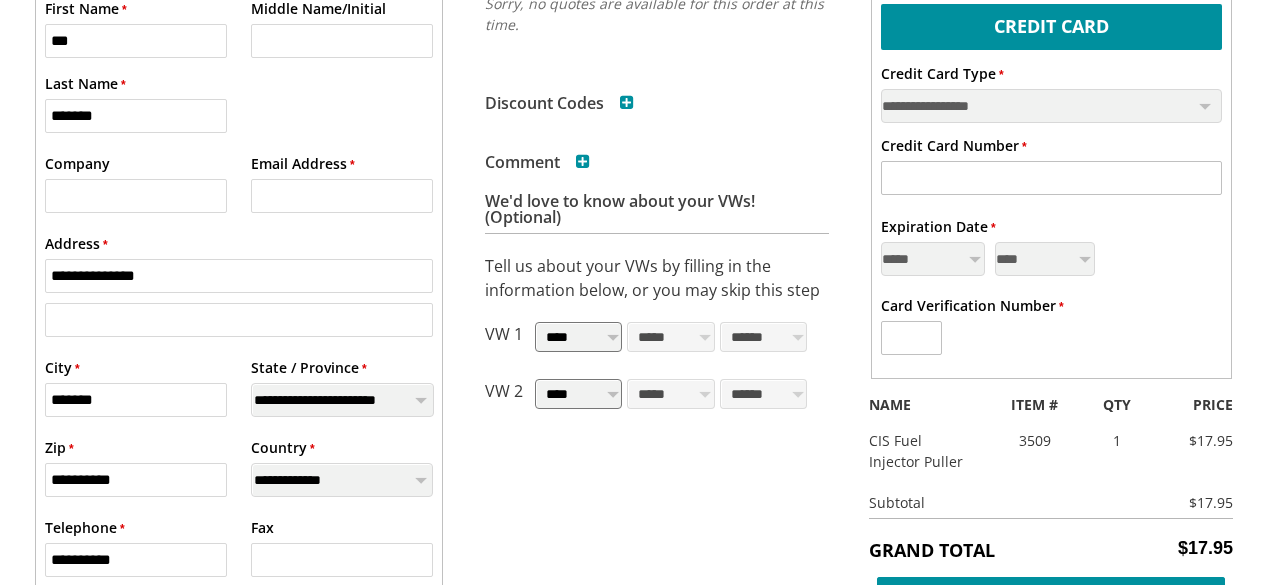type 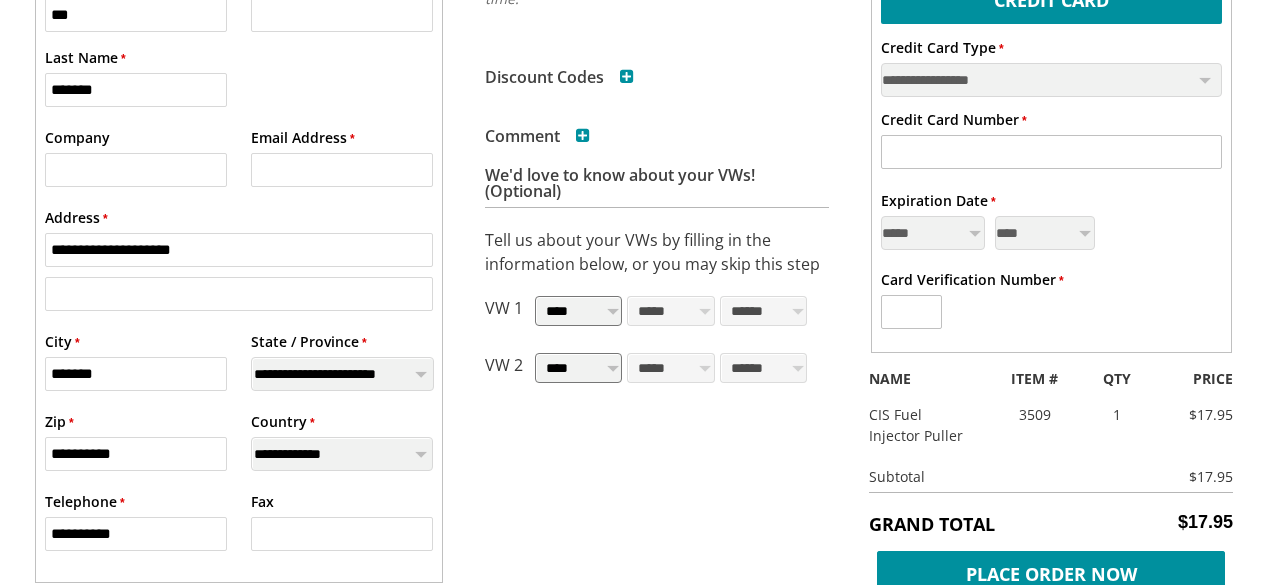 scroll, scrollTop: 600, scrollLeft: 0, axis: vertical 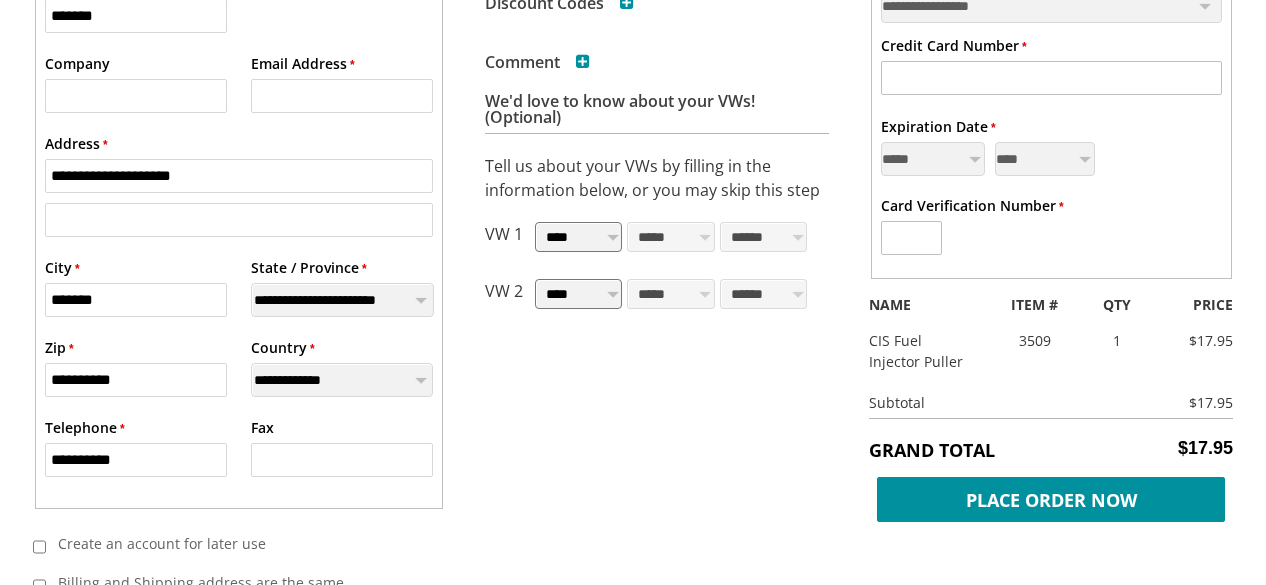 type on "**********" 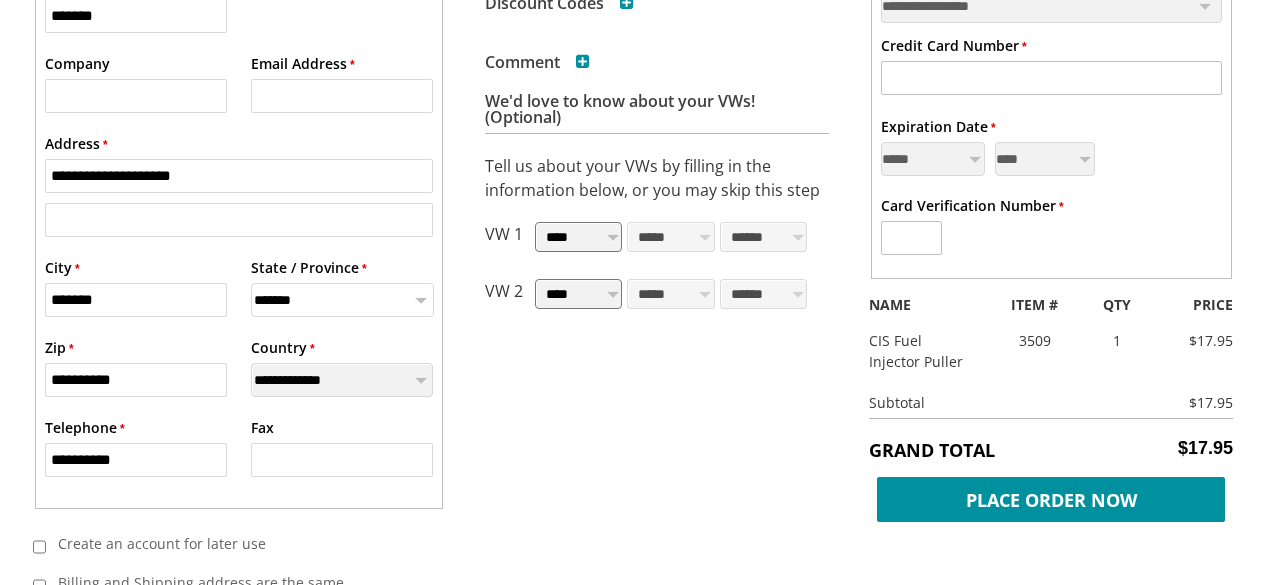 select on "**" 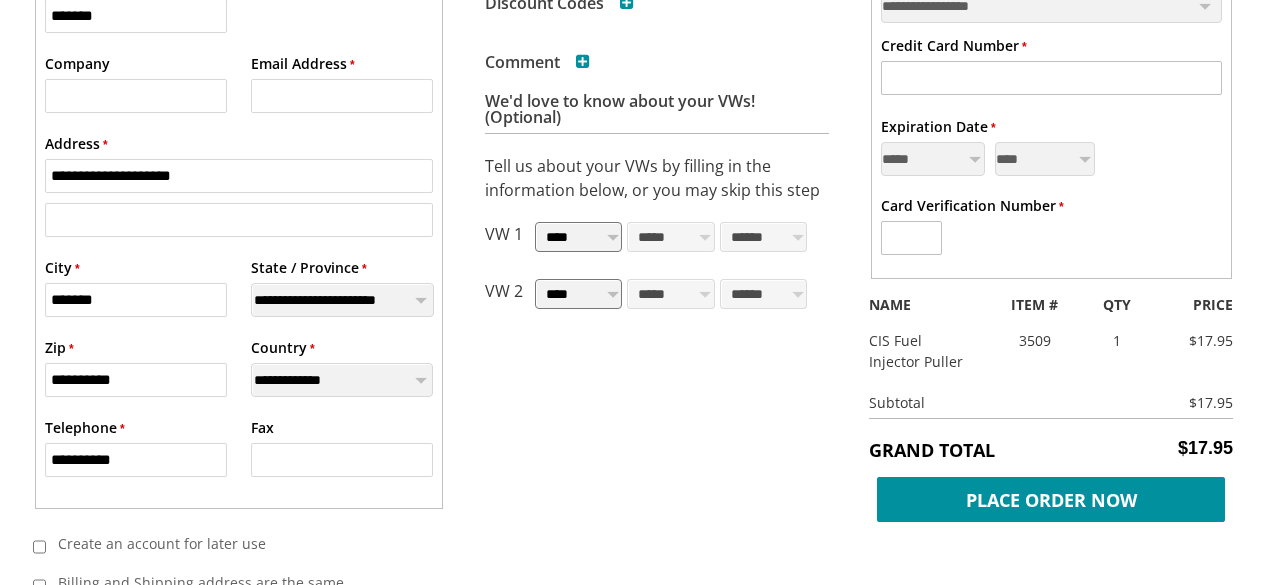 drag, startPoint x: 163, startPoint y: 383, endPoint x: 0, endPoint y: 403, distance: 164.22241 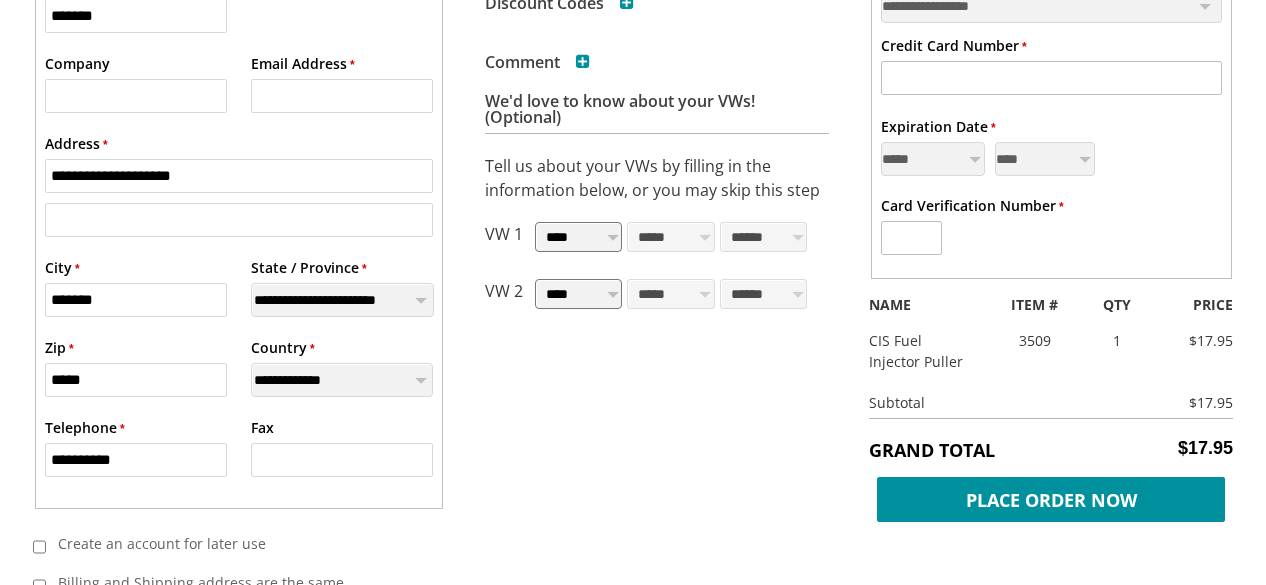 type on "*****" 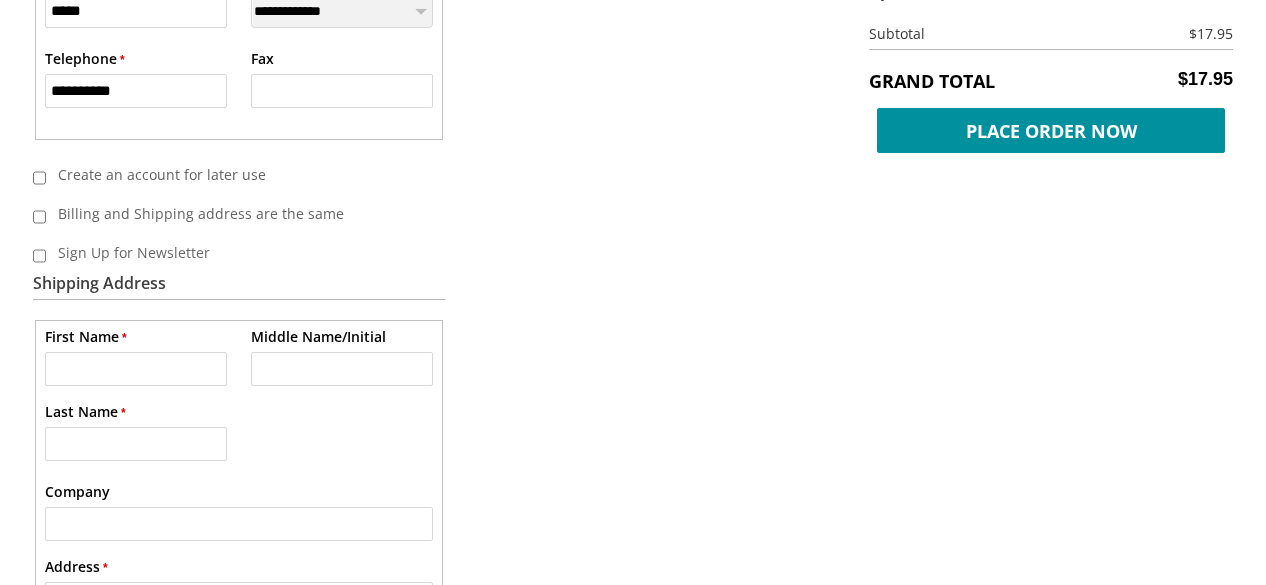 scroll, scrollTop: 1000, scrollLeft: 0, axis: vertical 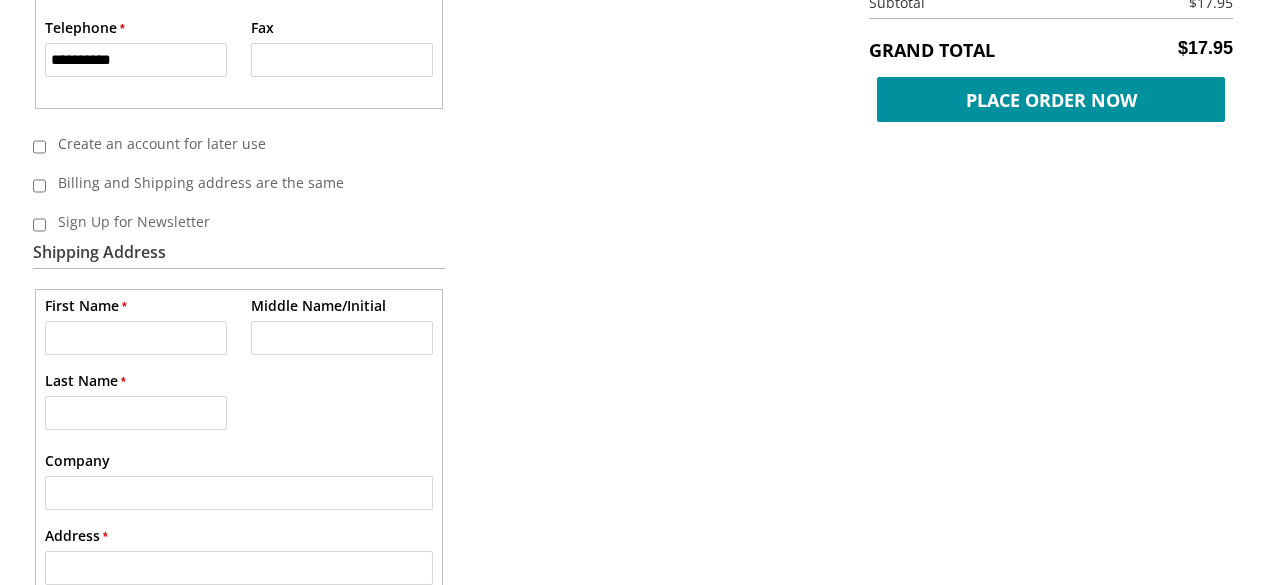 click on "* First Name" at bounding box center (136, 338) 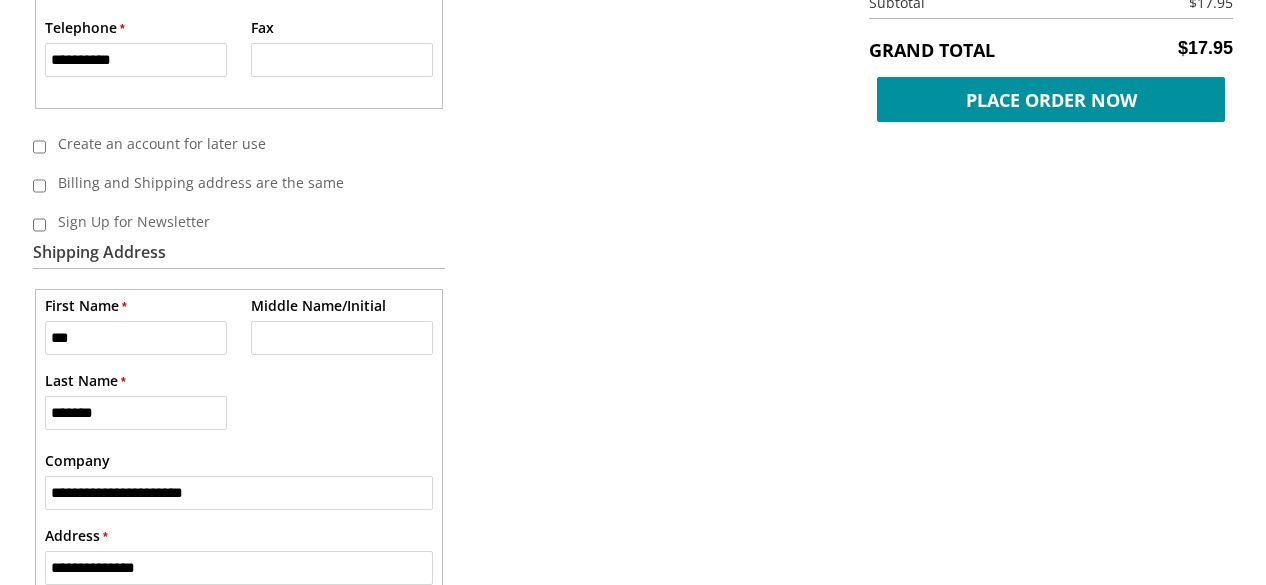 type on "**********" 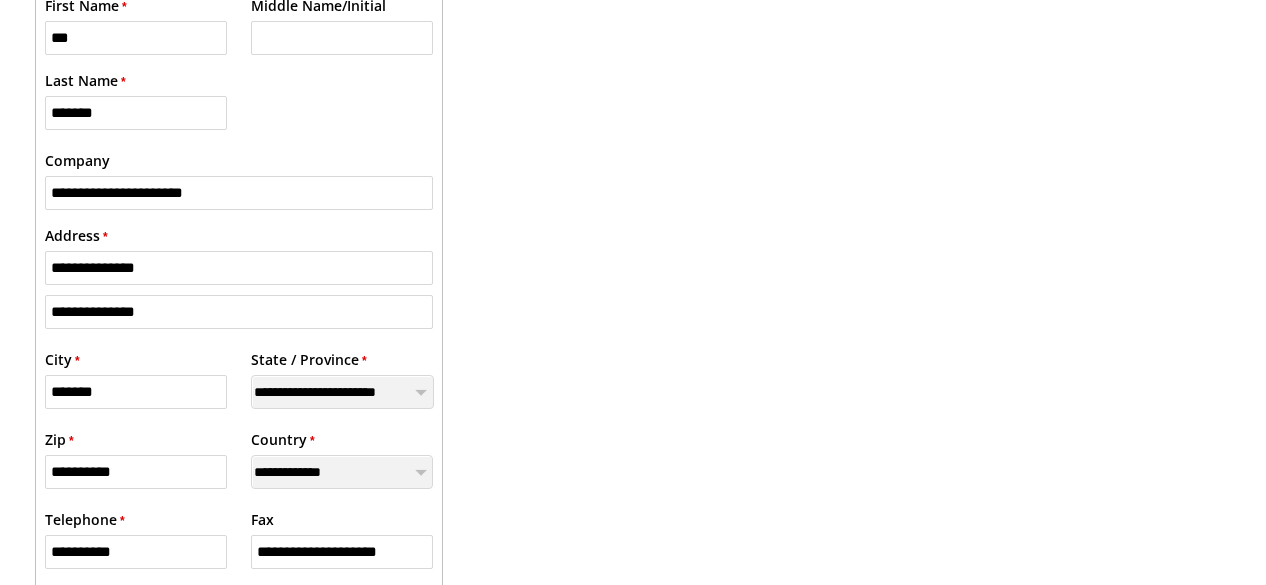 scroll, scrollTop: 1400, scrollLeft: 0, axis: vertical 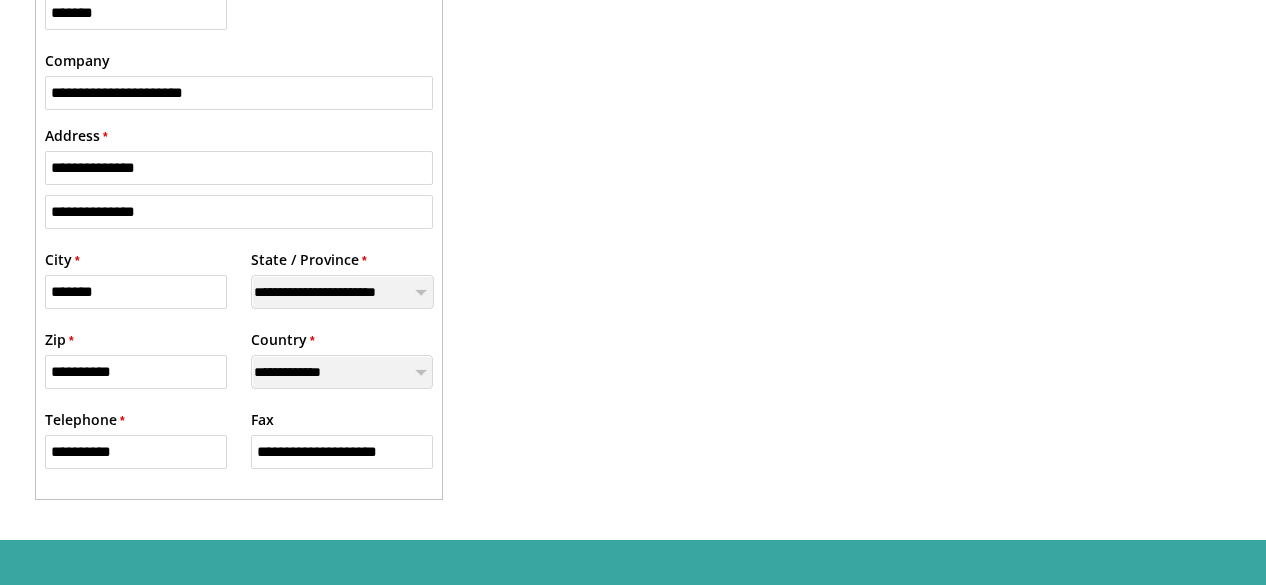 drag, startPoint x: 176, startPoint y: 222, endPoint x: 0, endPoint y: 220, distance: 176.01137 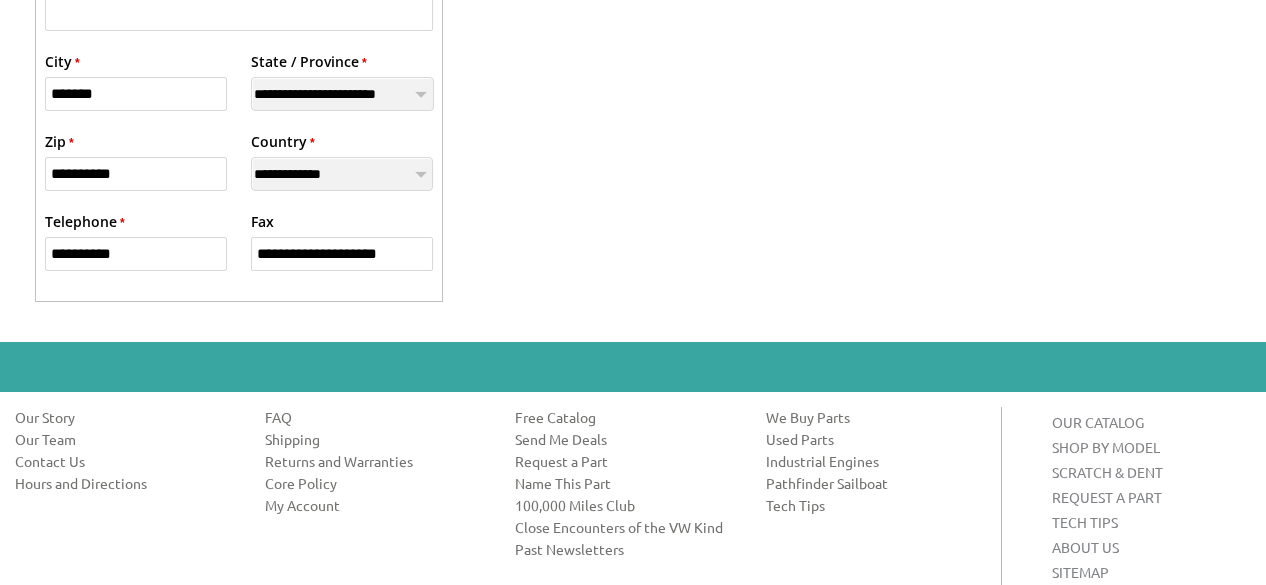 scroll, scrollTop: 1600, scrollLeft: 0, axis: vertical 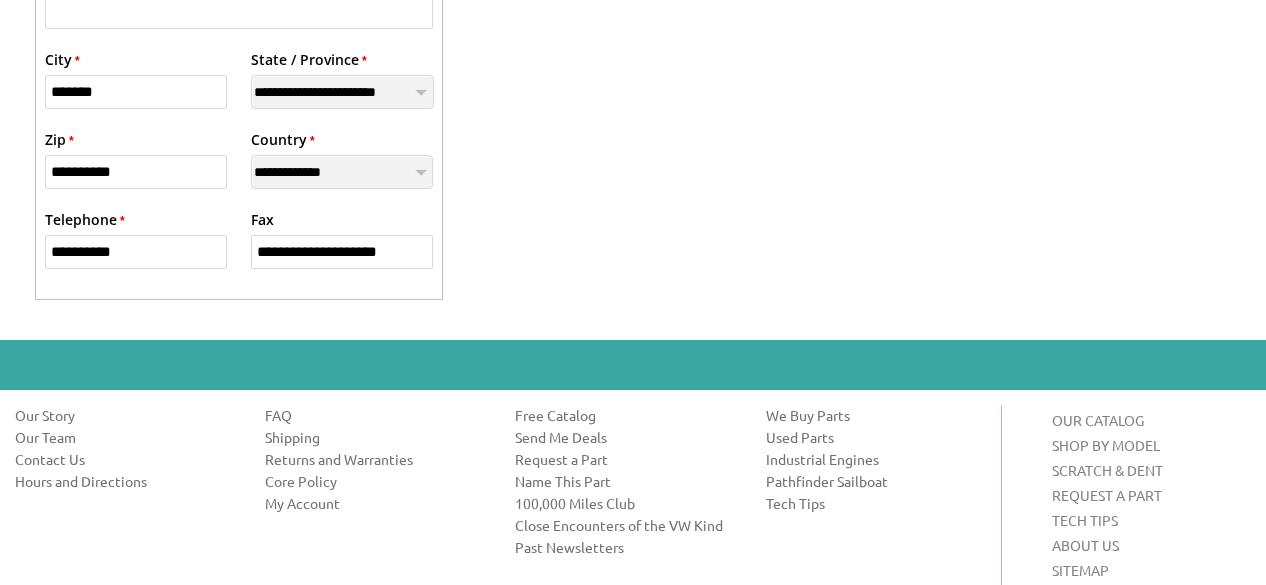 type 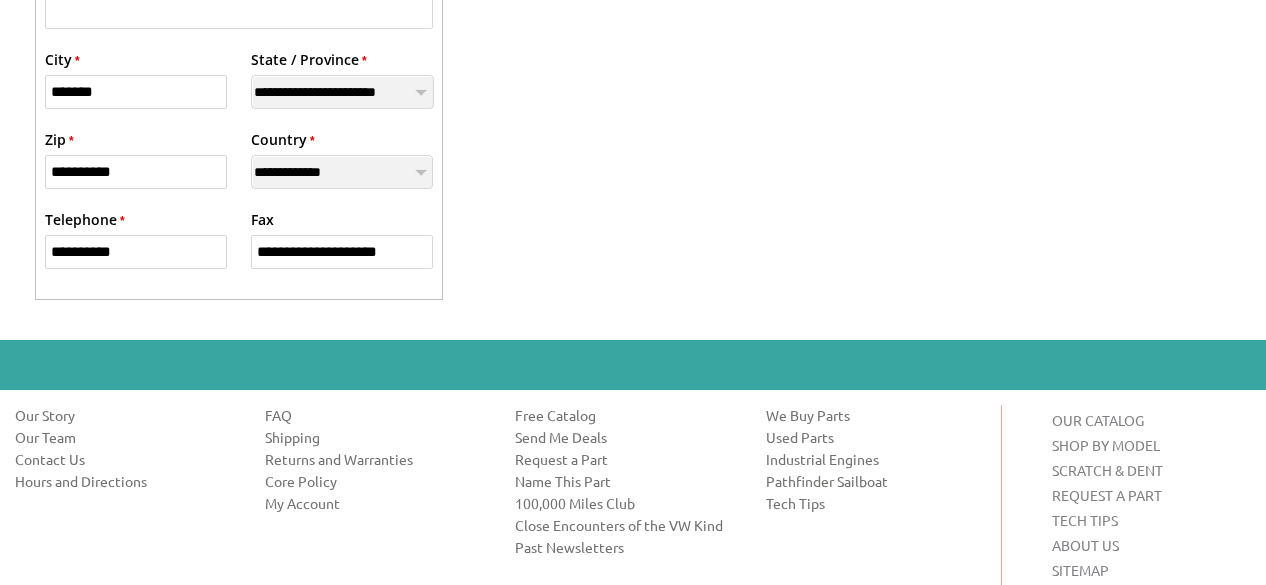 drag, startPoint x: 424, startPoint y: 257, endPoint x: 252, endPoint y: 255, distance: 172.01163 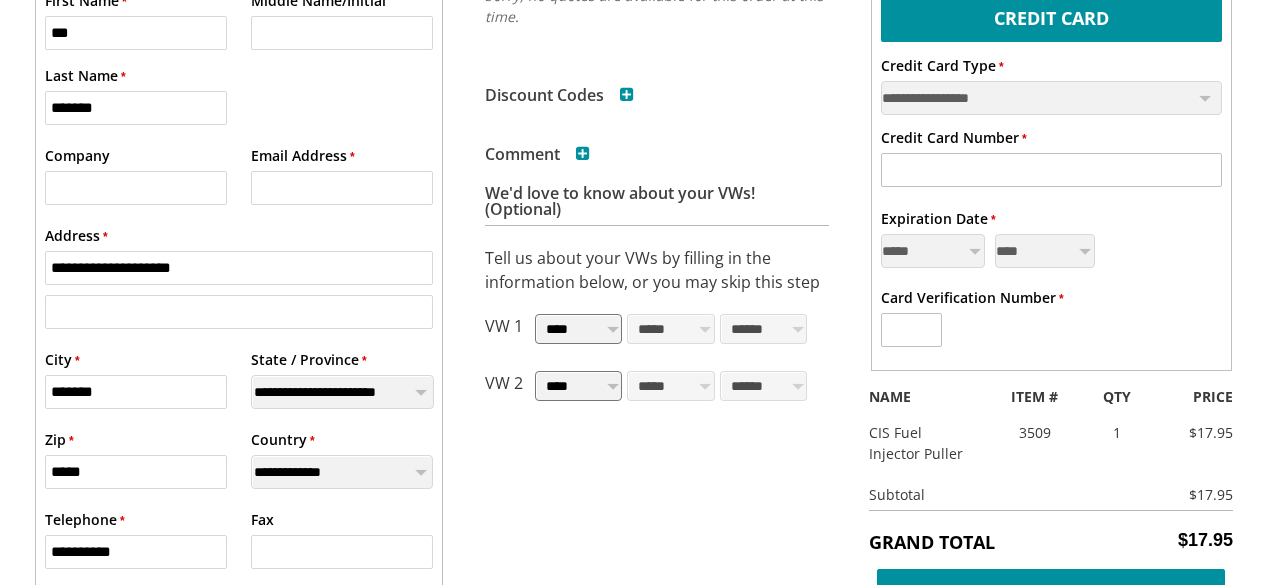 scroll, scrollTop: 500, scrollLeft: 0, axis: vertical 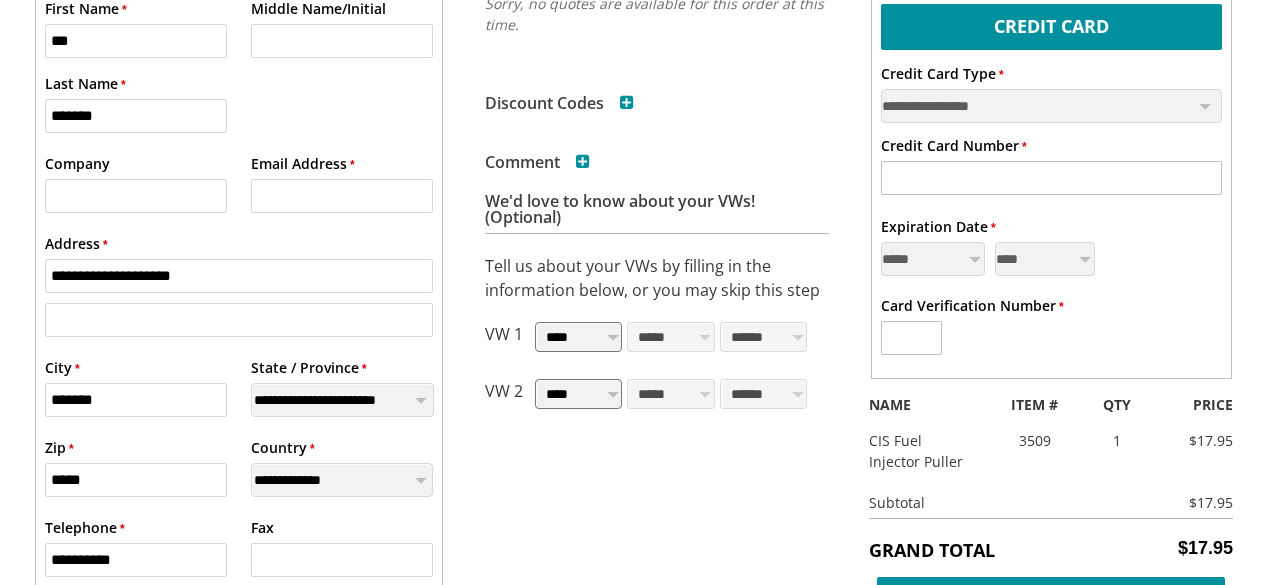 type 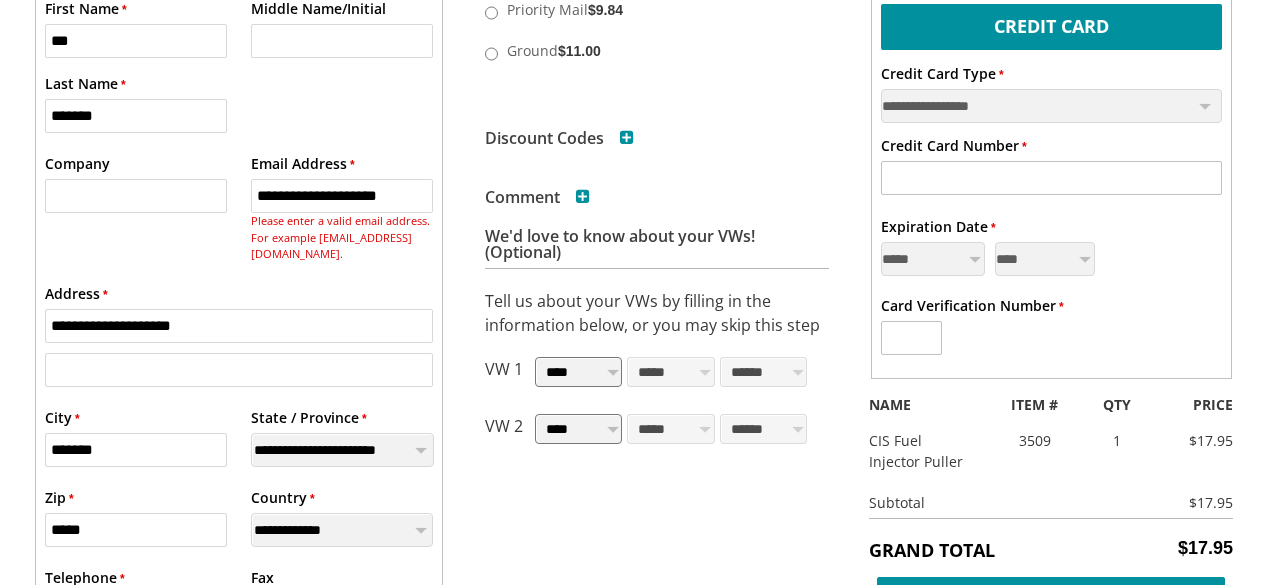 type on "**********" 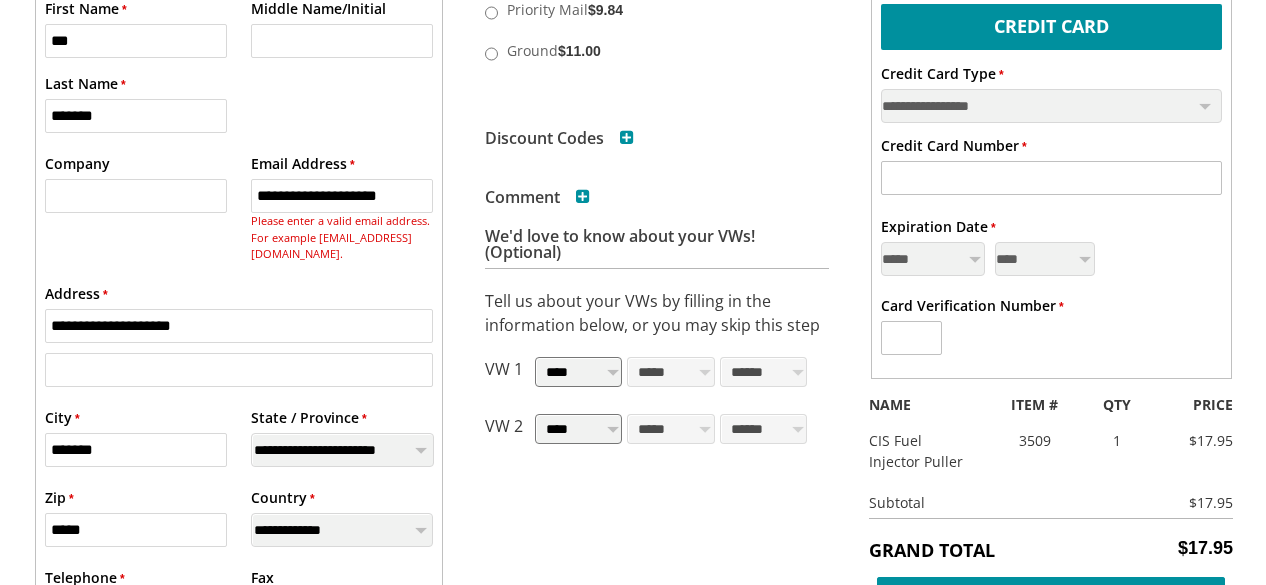 click on "* First Name
***
Middle Name/Initial
* Last Name
*******" at bounding box center (239, 73) 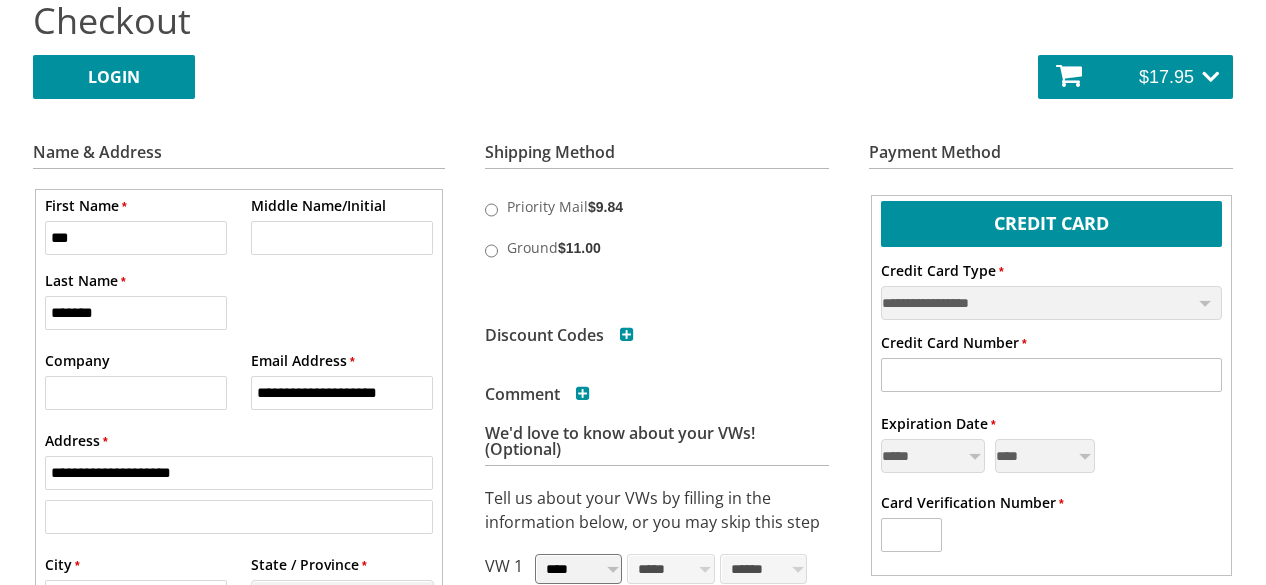 scroll, scrollTop: 300, scrollLeft: 0, axis: vertical 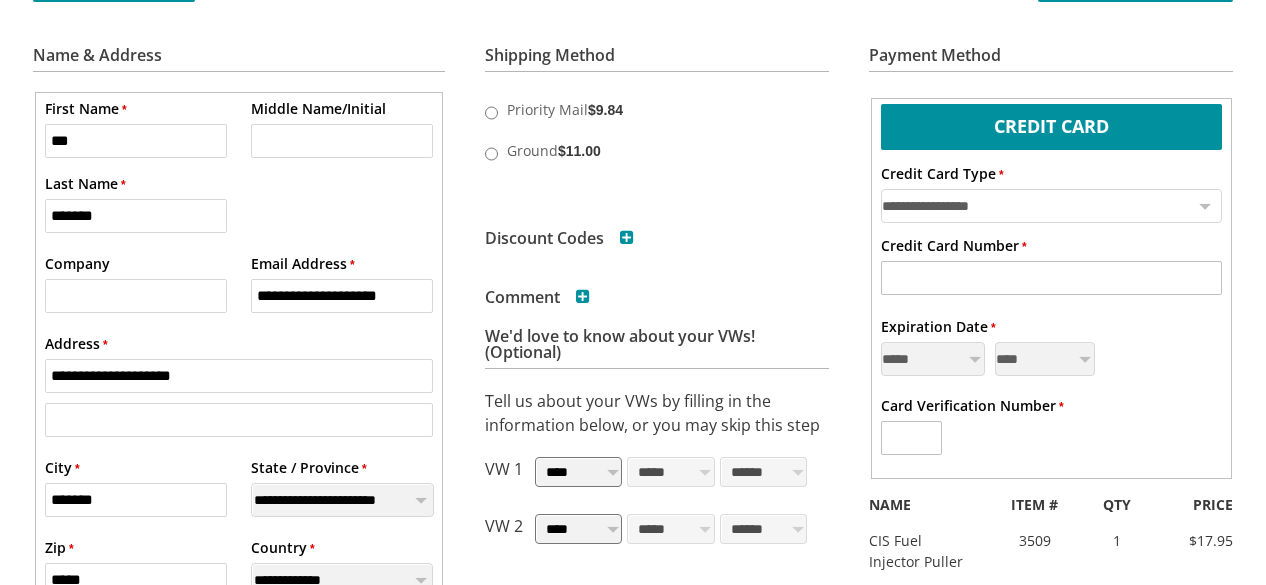 click on "**********" at bounding box center (1051, 206) 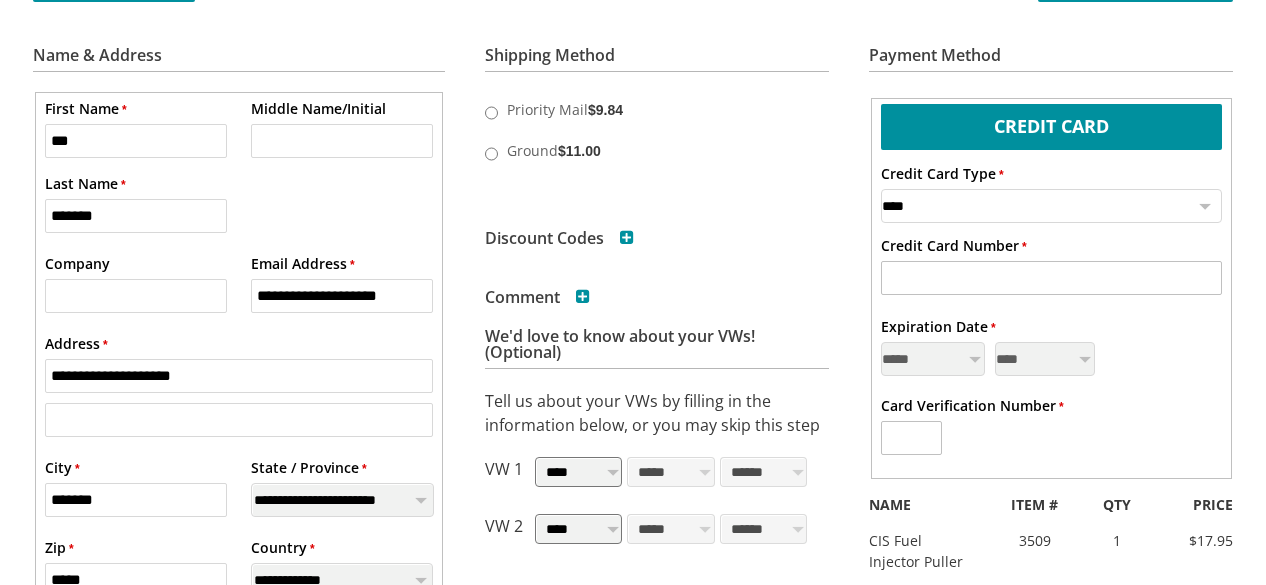 click on "**********" at bounding box center [1051, 206] 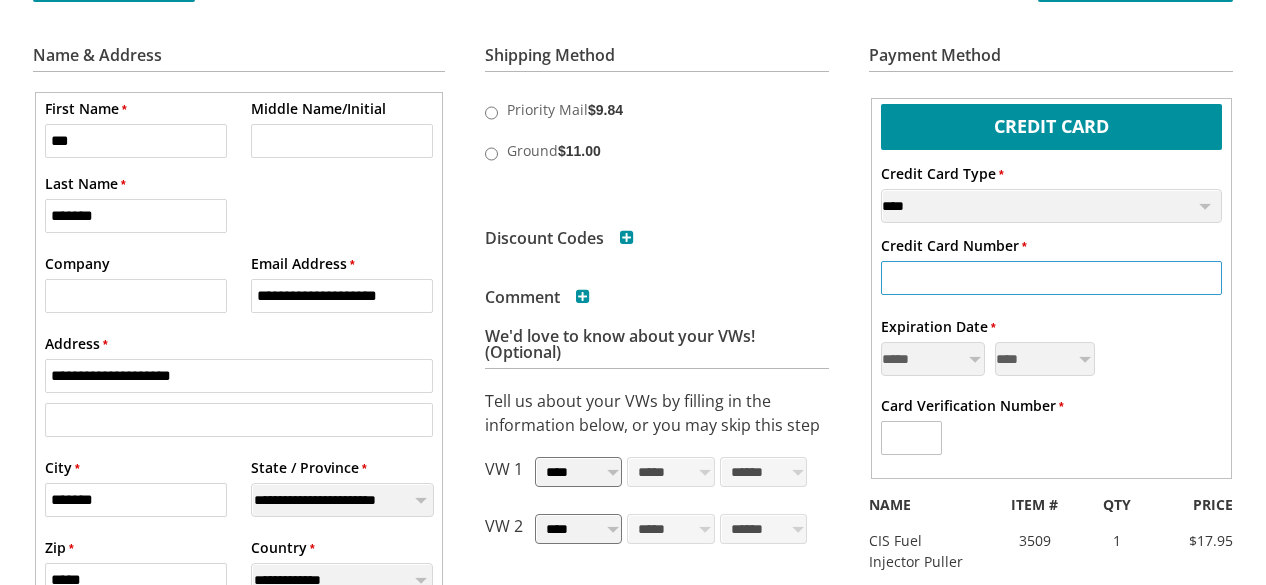 click on "* Credit Card Number" at bounding box center [1051, 278] 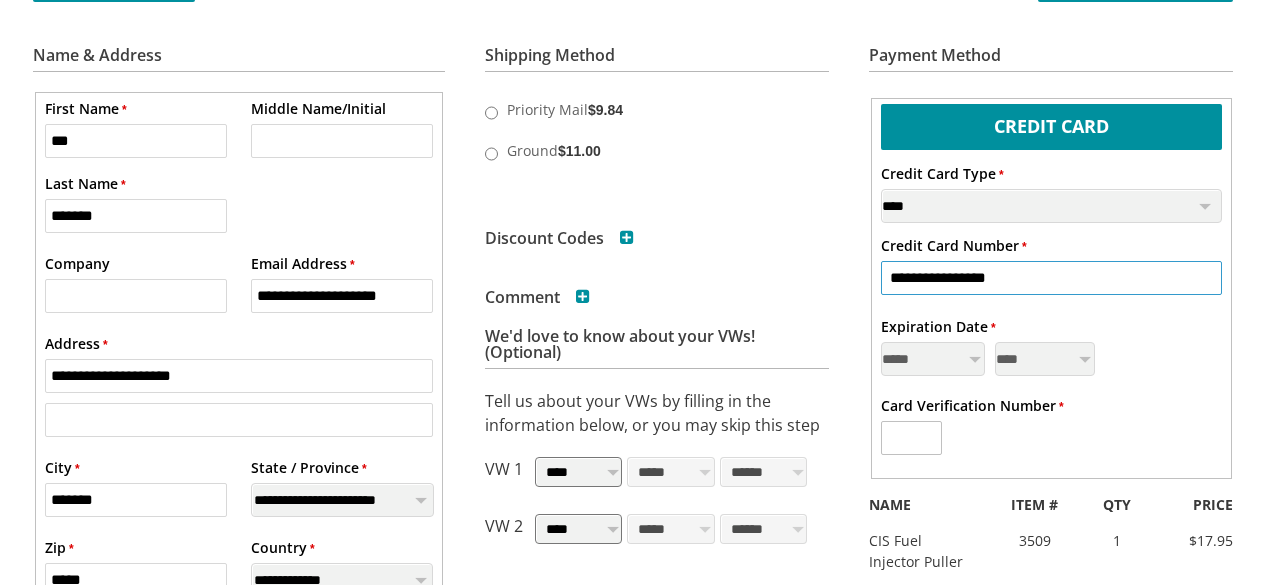 type on "**********" 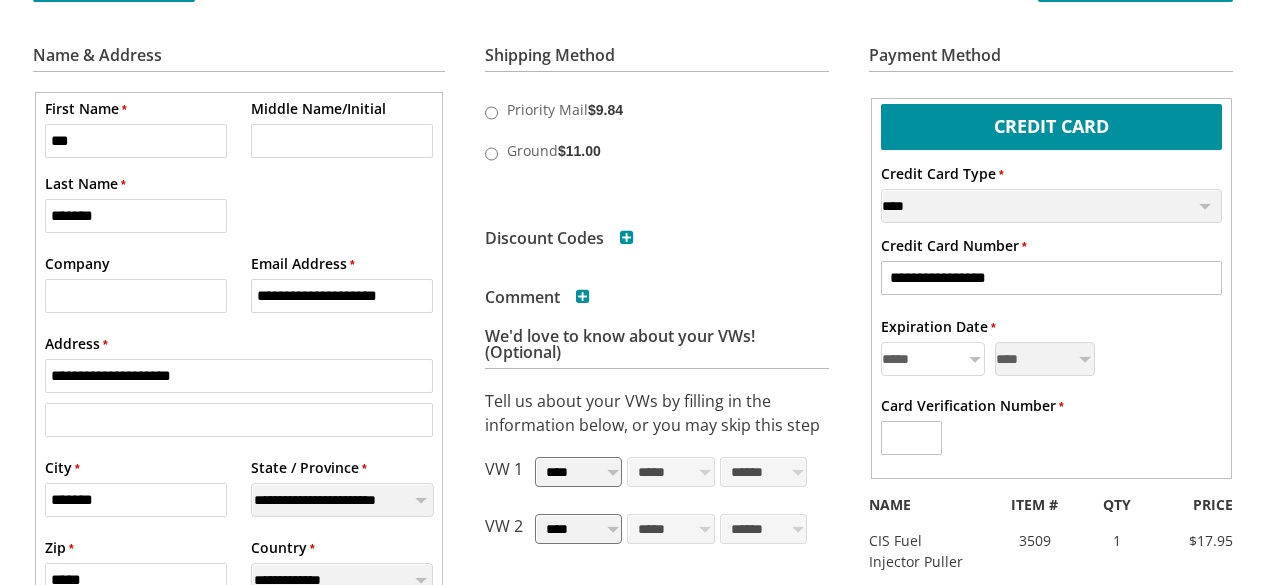 click on "**********" at bounding box center [933, 359] 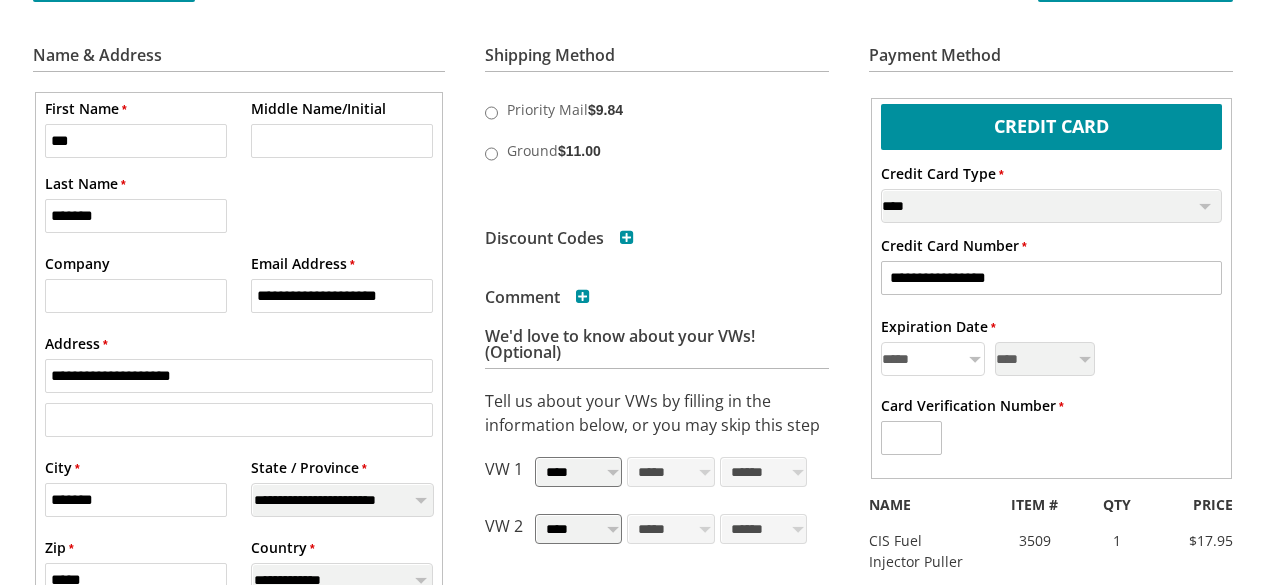 select on "**" 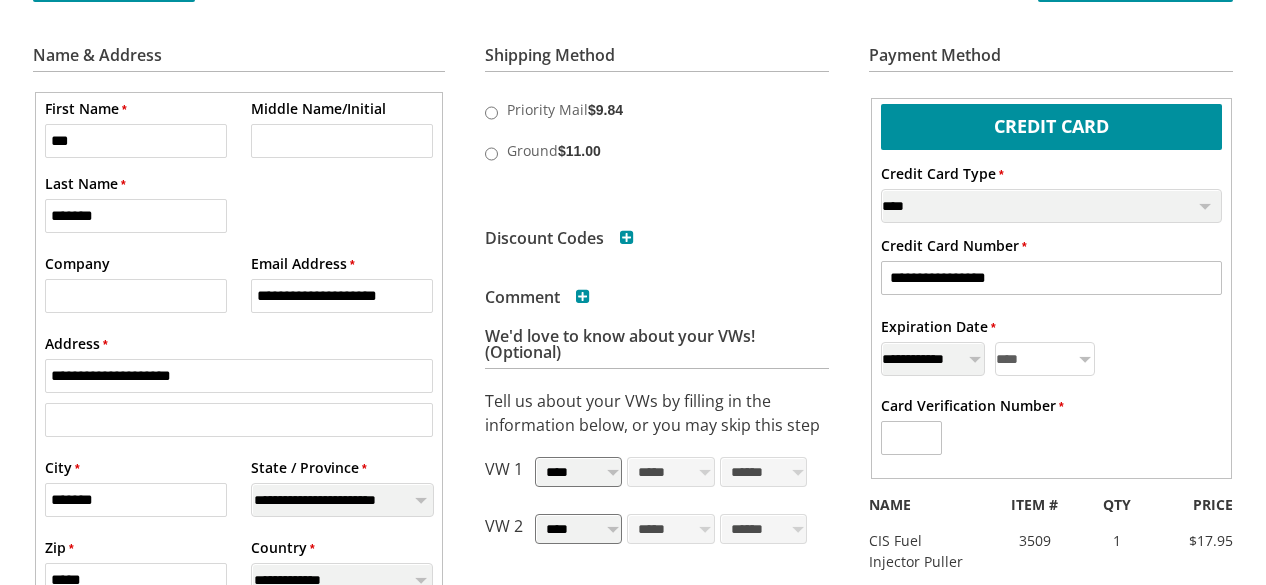 click on "****
****
****
****
****
****
****
****
****
****
****
****" at bounding box center [1045, 359] 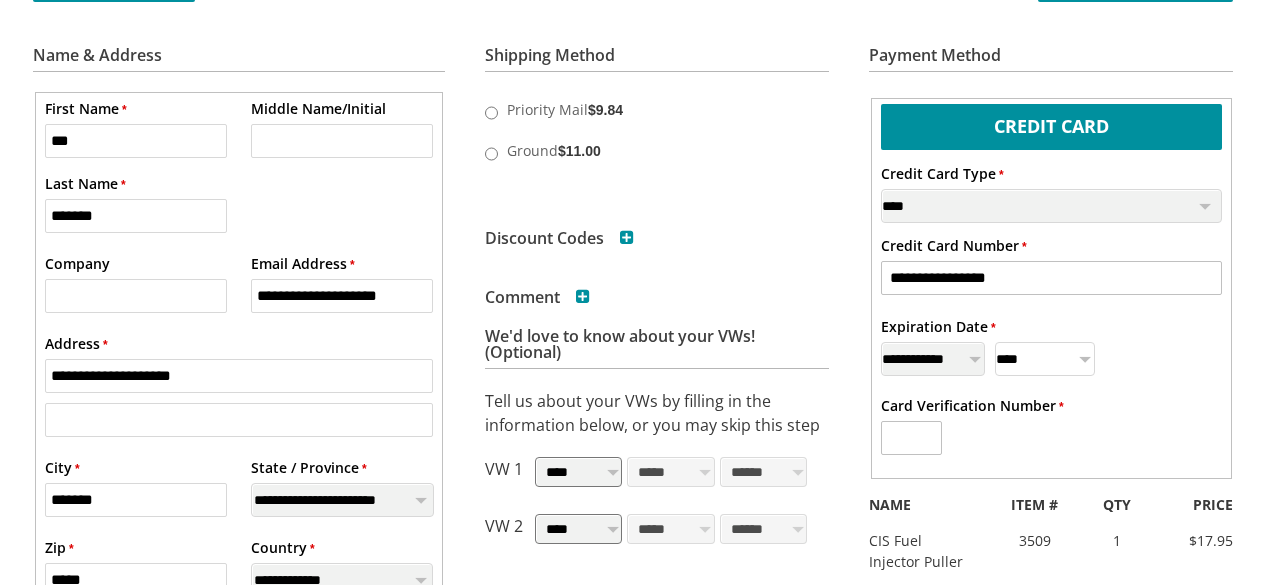 click on "****
****
****
****
****
****
****
****
****
****
****
****" at bounding box center [1045, 359] 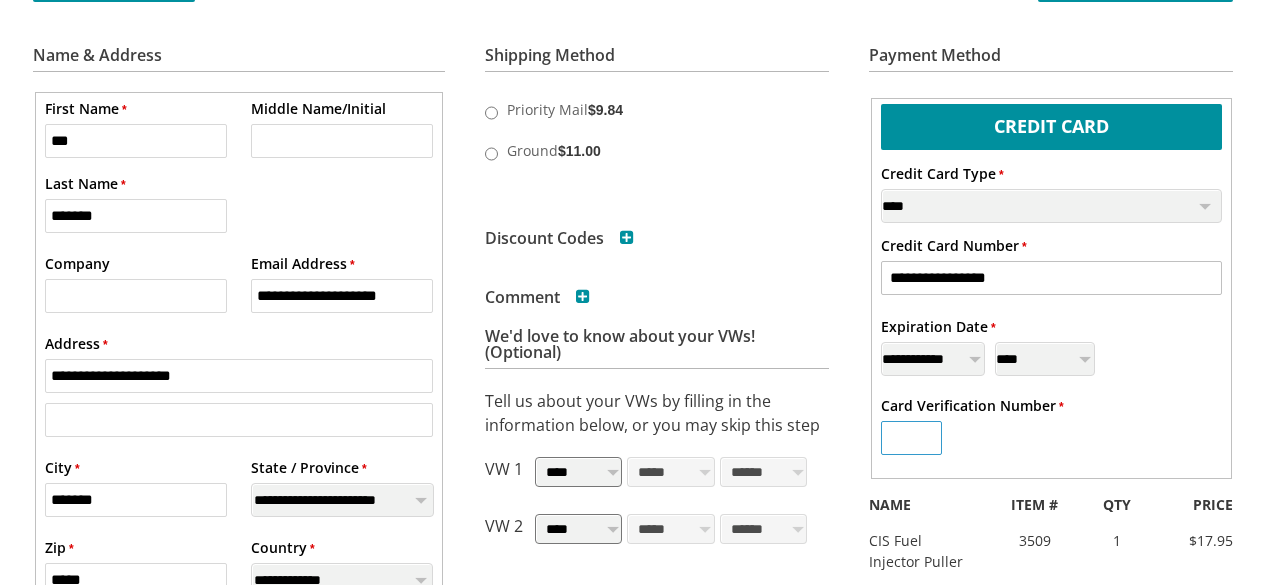 click on "* Card Verification Number" at bounding box center (911, 438) 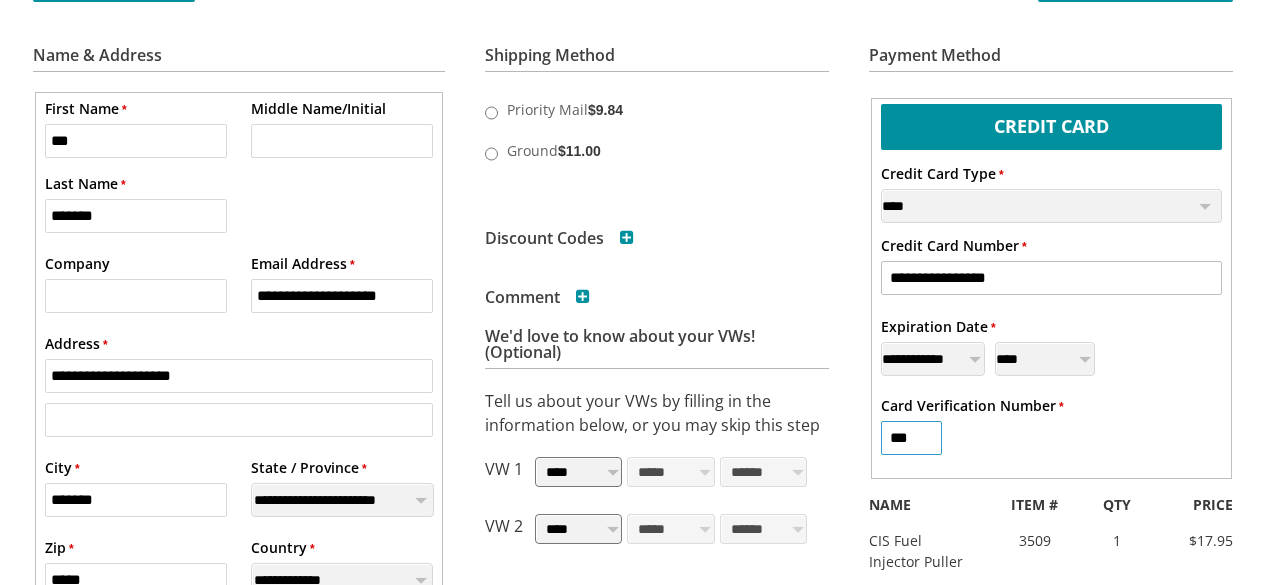 type on "***" 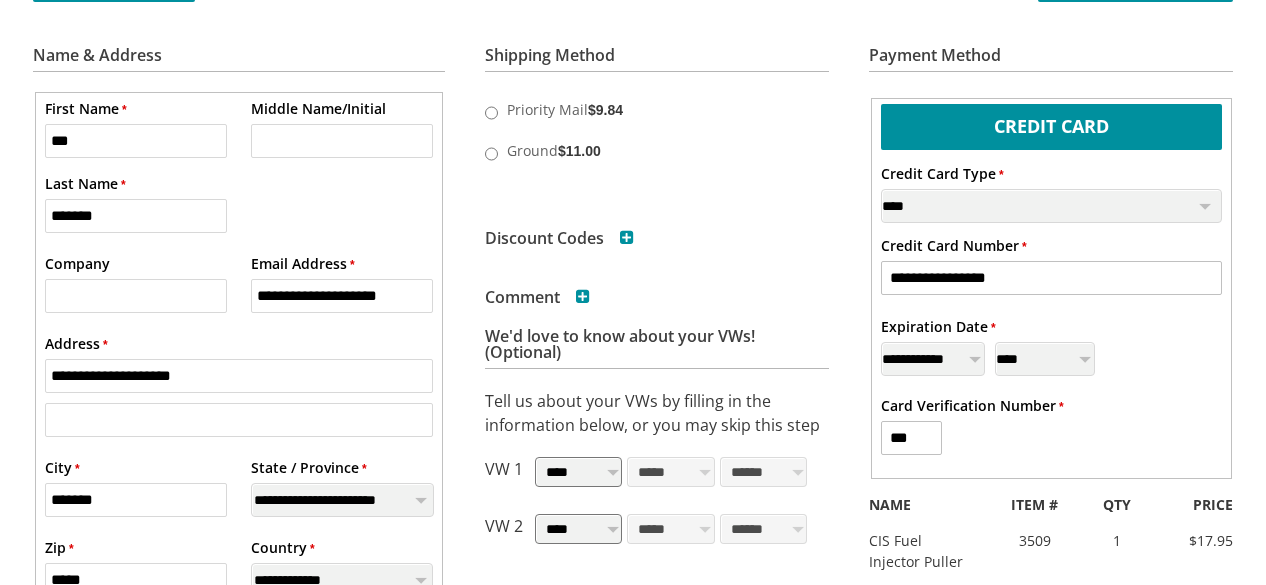 click on "**********" at bounding box center [1051, 288] 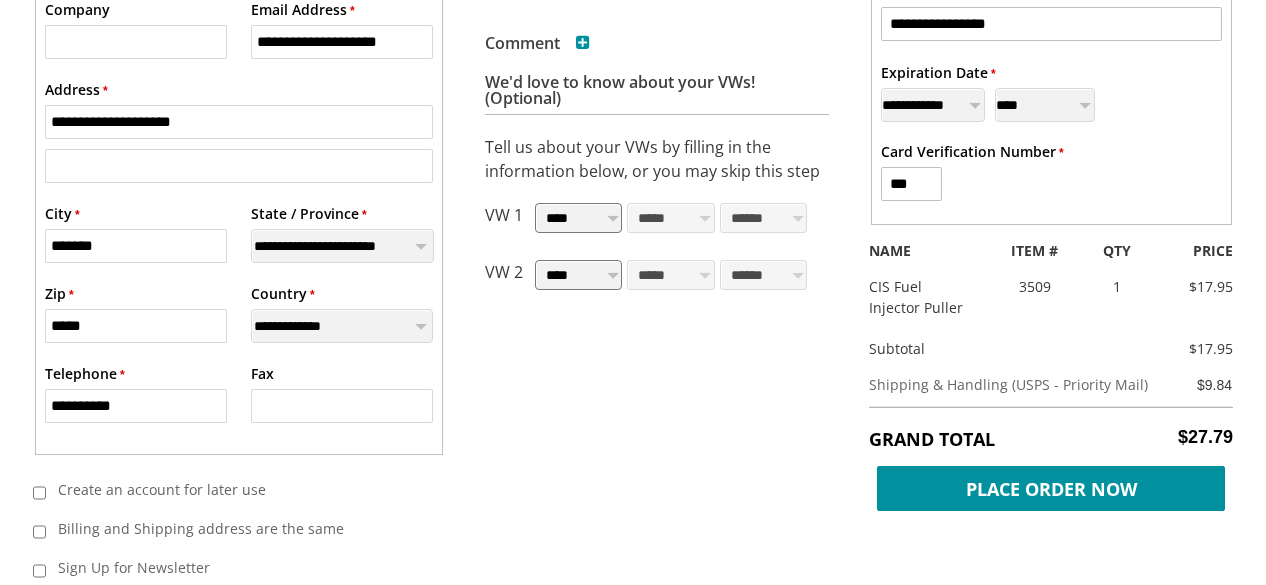 scroll, scrollTop: 700, scrollLeft: 0, axis: vertical 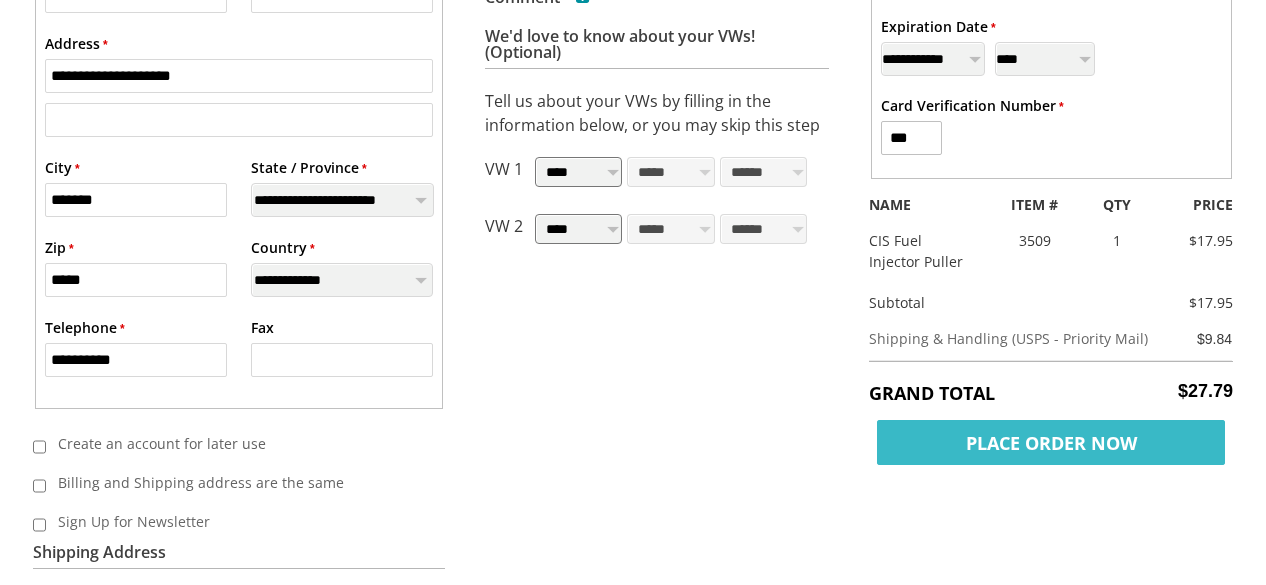 click on "Place Order Now" at bounding box center (1051, 442) 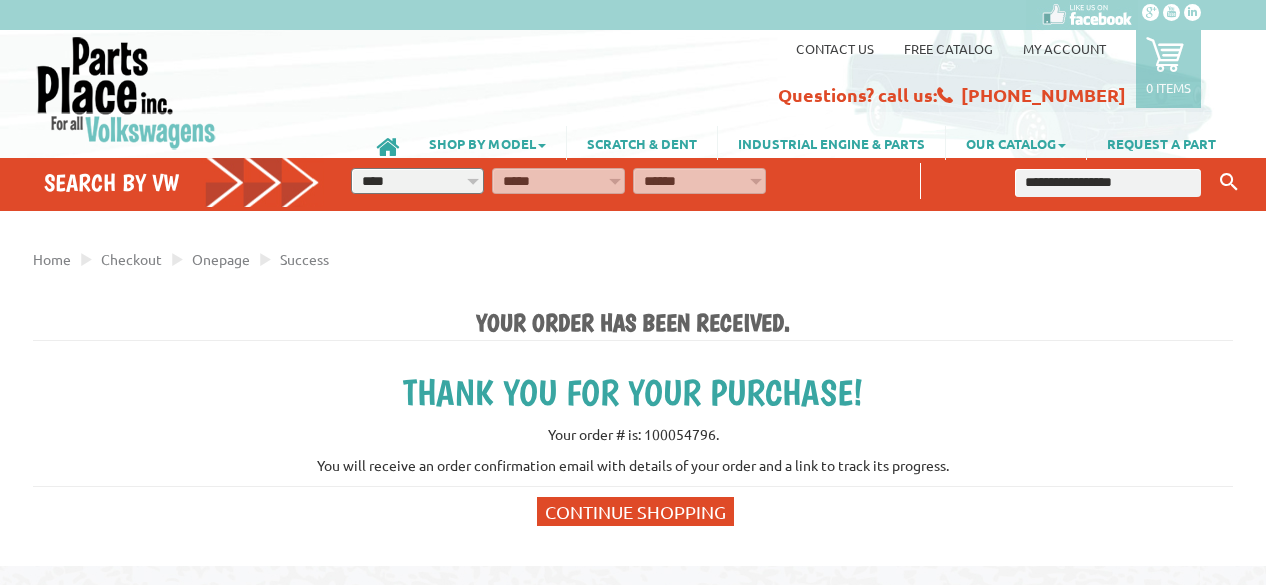 scroll, scrollTop: 0, scrollLeft: 0, axis: both 